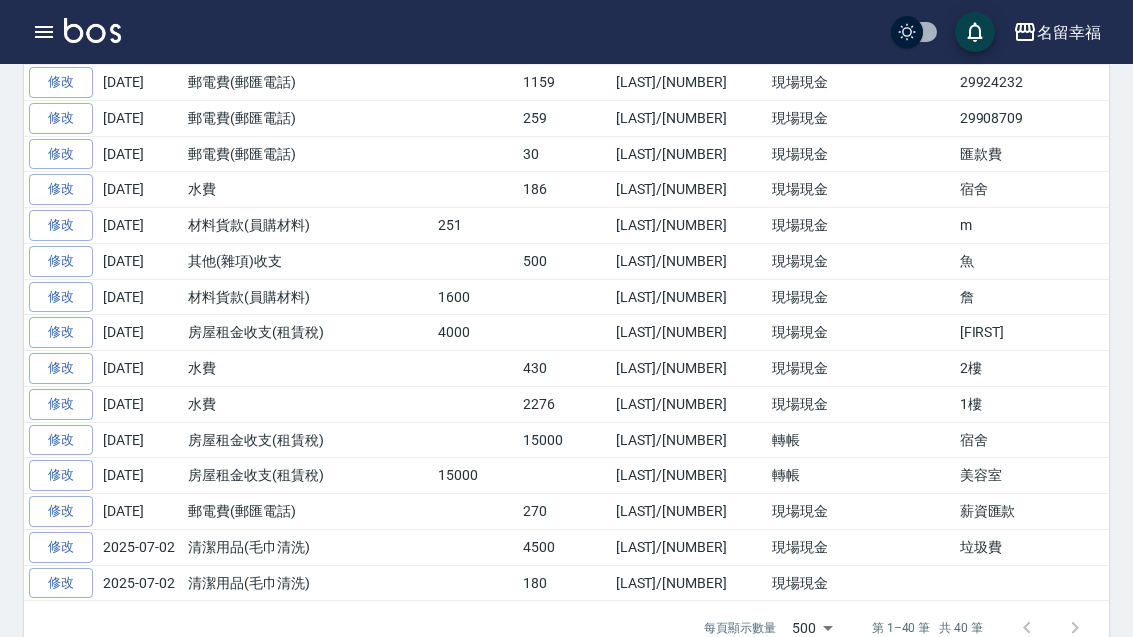 scroll, scrollTop: 1271, scrollLeft: 0, axis: vertical 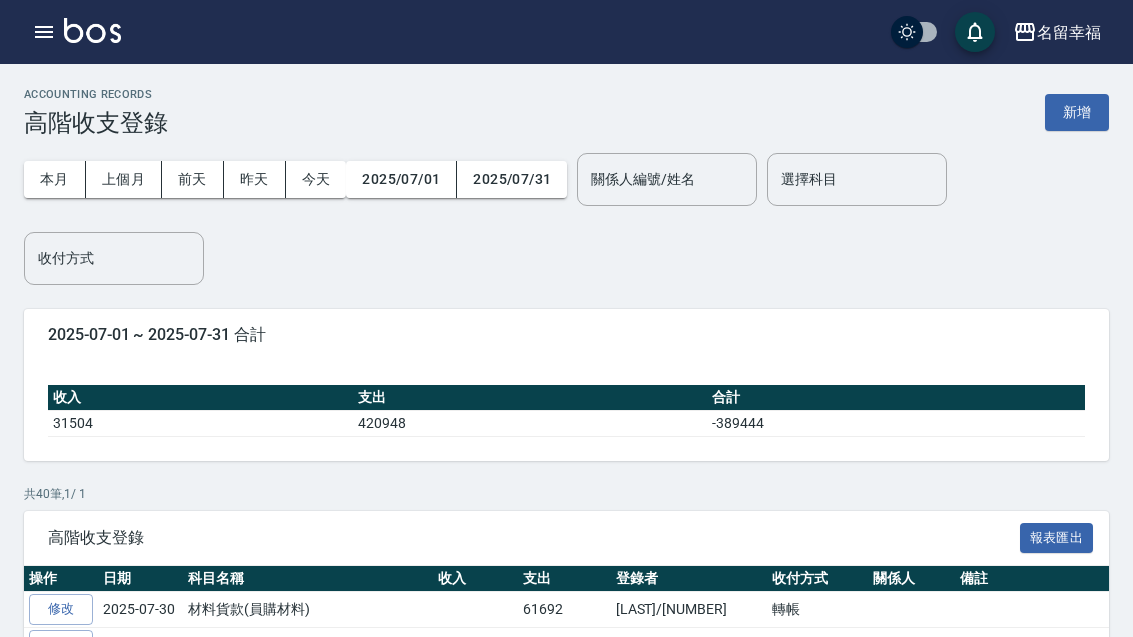click 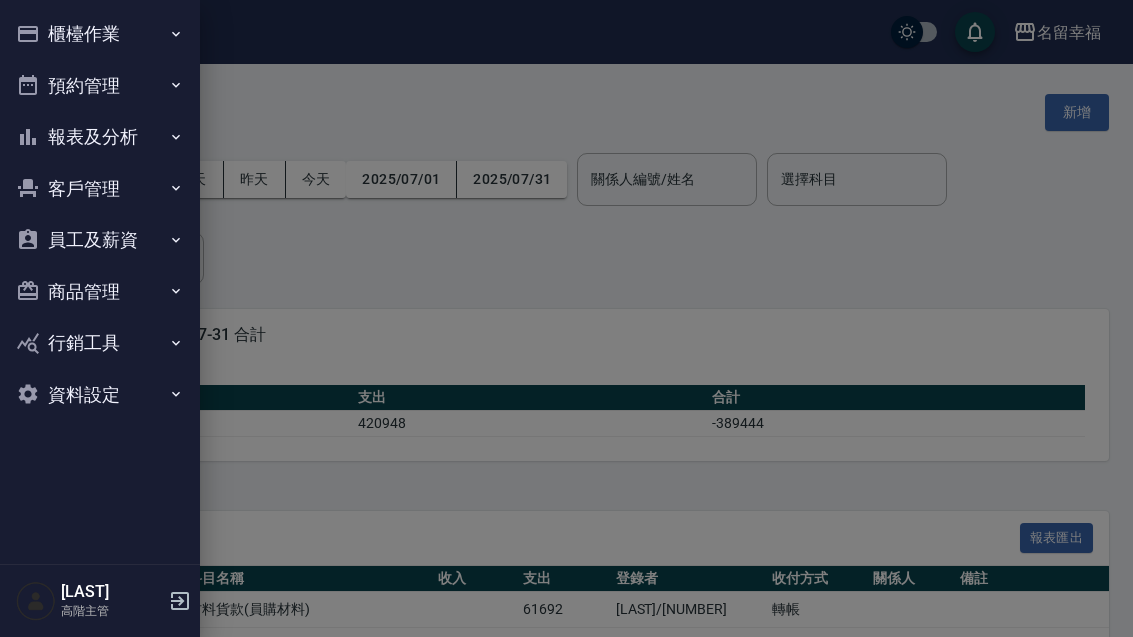 click on "報表及分析" at bounding box center [100, 137] 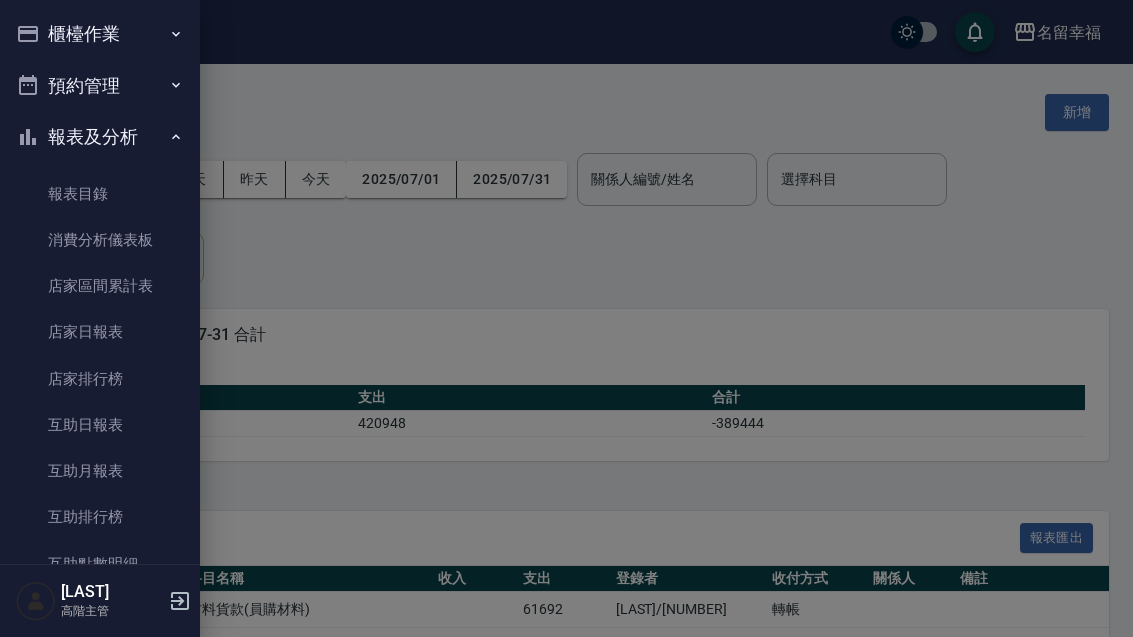 click on "報表及分析" at bounding box center (100, 137) 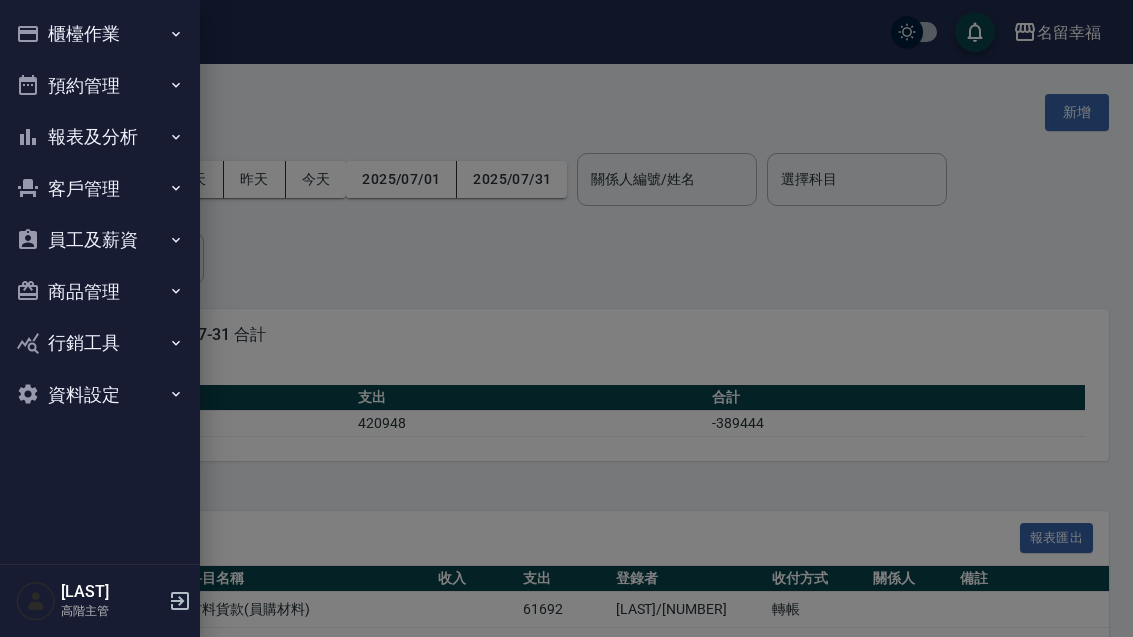 click on "員工及薪資" at bounding box center [100, 240] 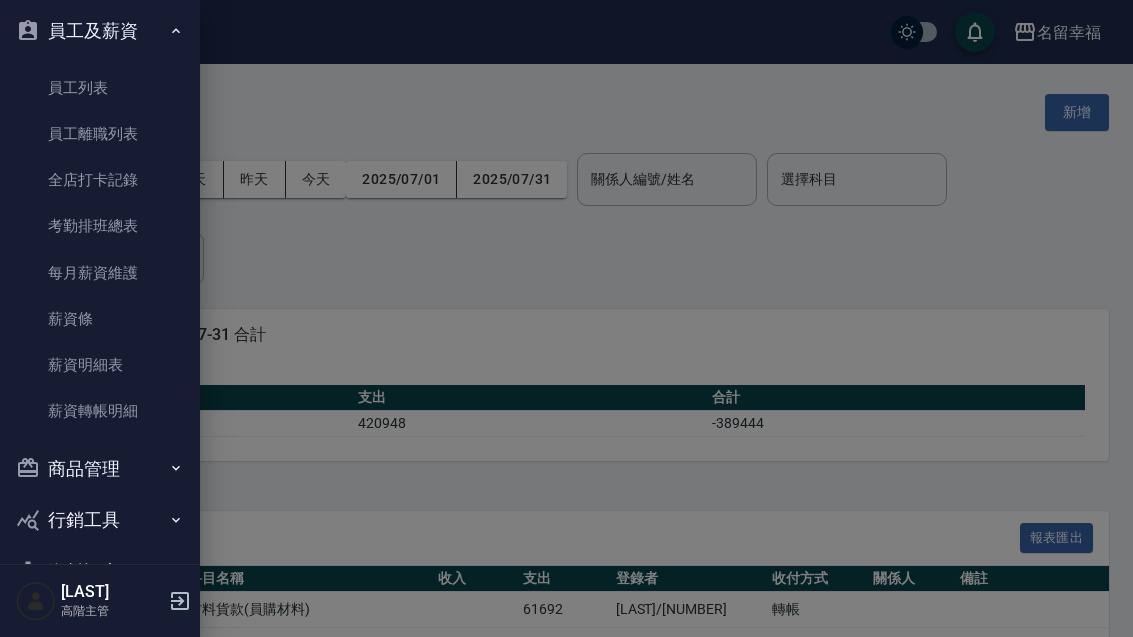 scroll, scrollTop: 206, scrollLeft: 0, axis: vertical 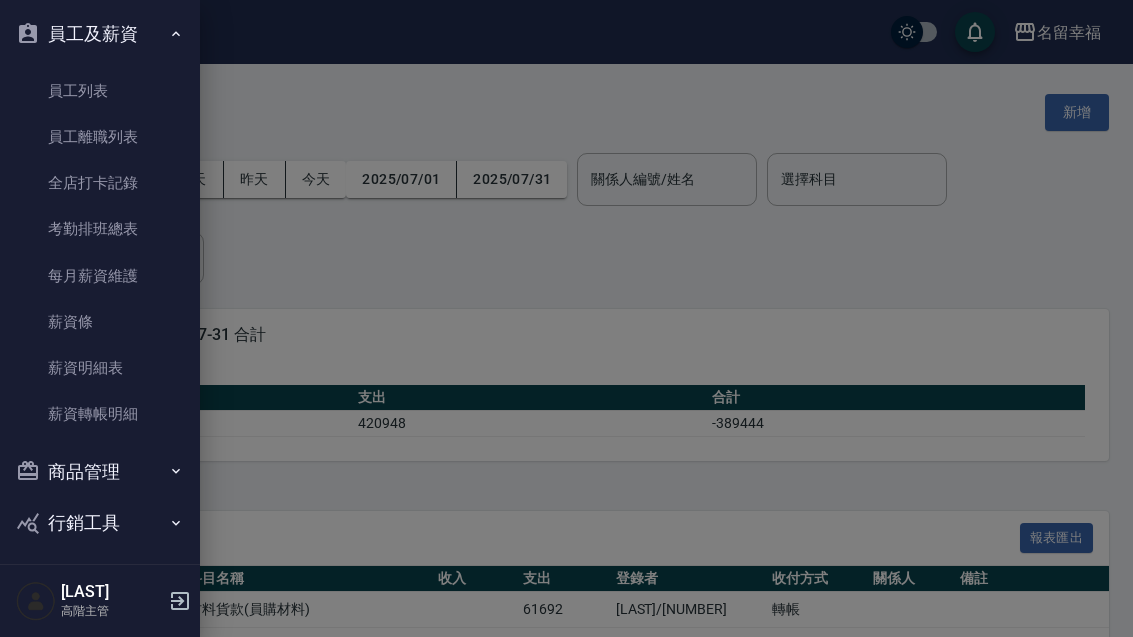 click on "薪資明細表" at bounding box center [100, 368] 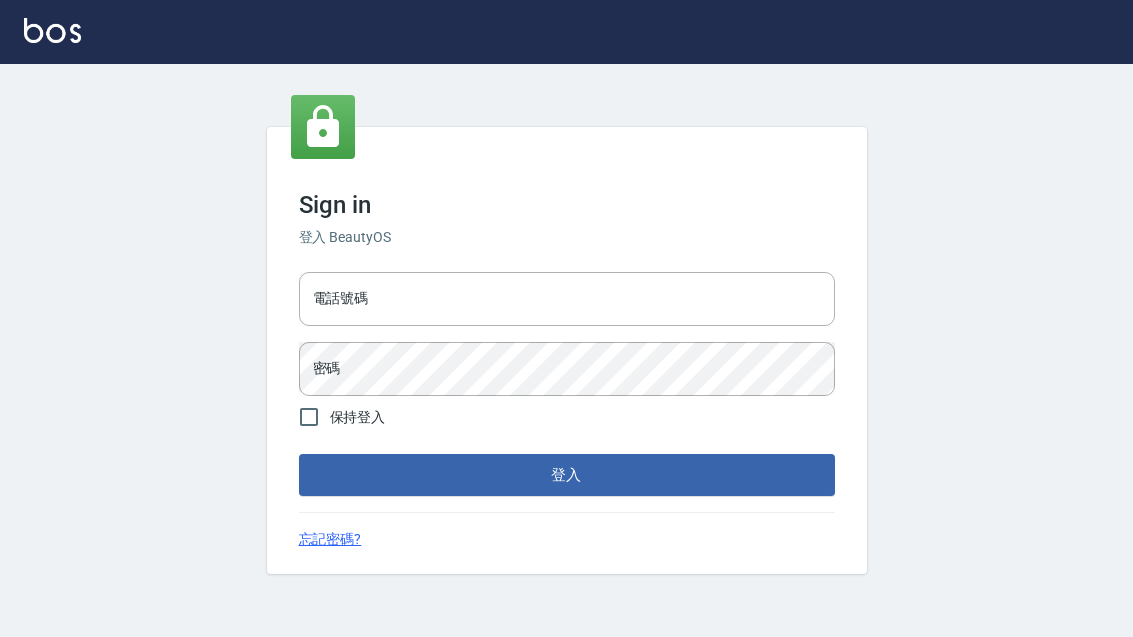 scroll, scrollTop: 0, scrollLeft: 0, axis: both 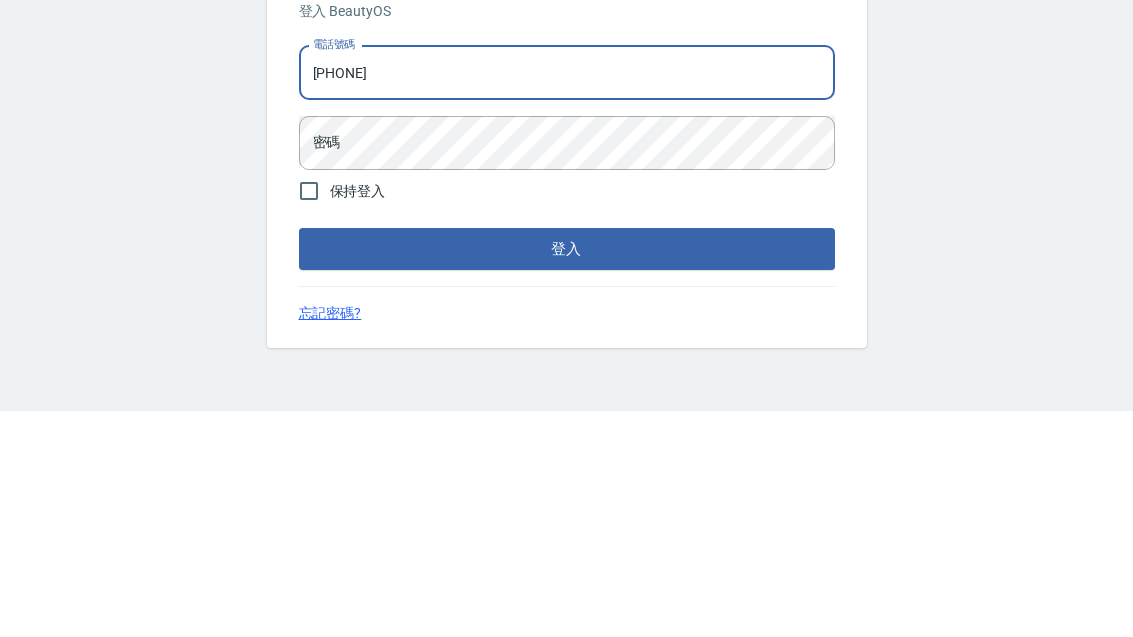 type on "0937215978" 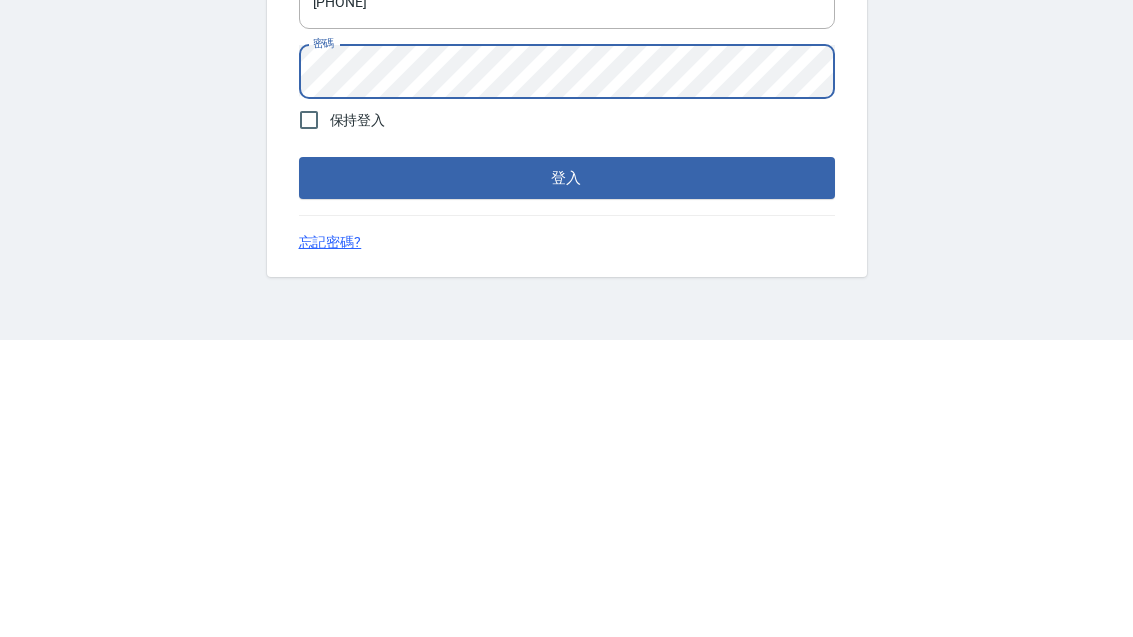 scroll, scrollTop: 64, scrollLeft: 0, axis: vertical 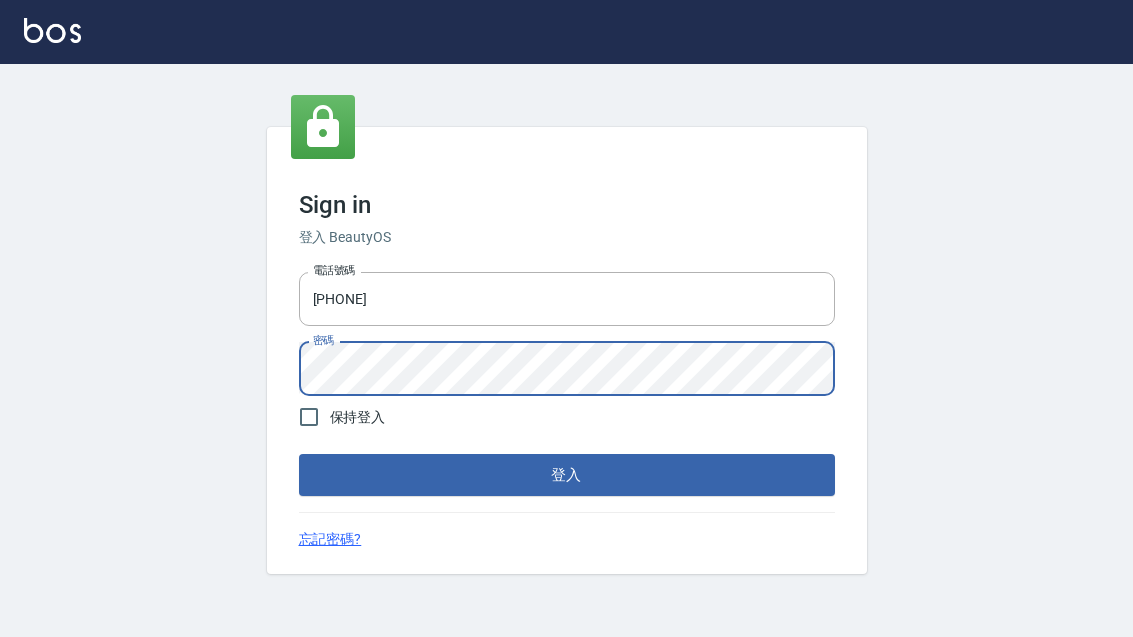 click on "登入" at bounding box center [567, 475] 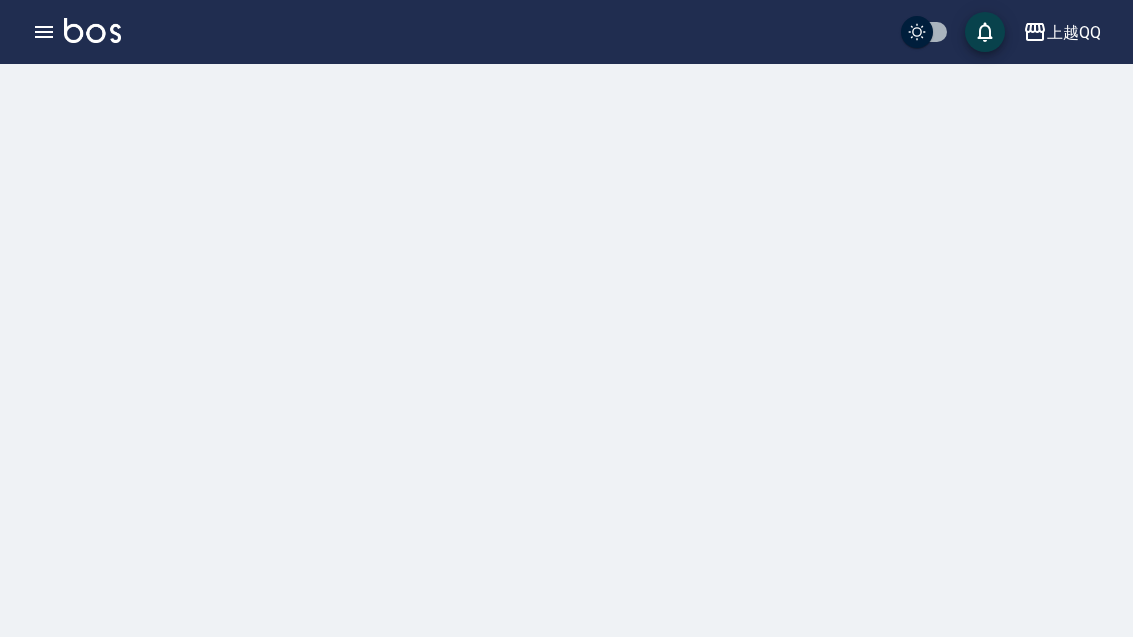 scroll, scrollTop: 0, scrollLeft: 0, axis: both 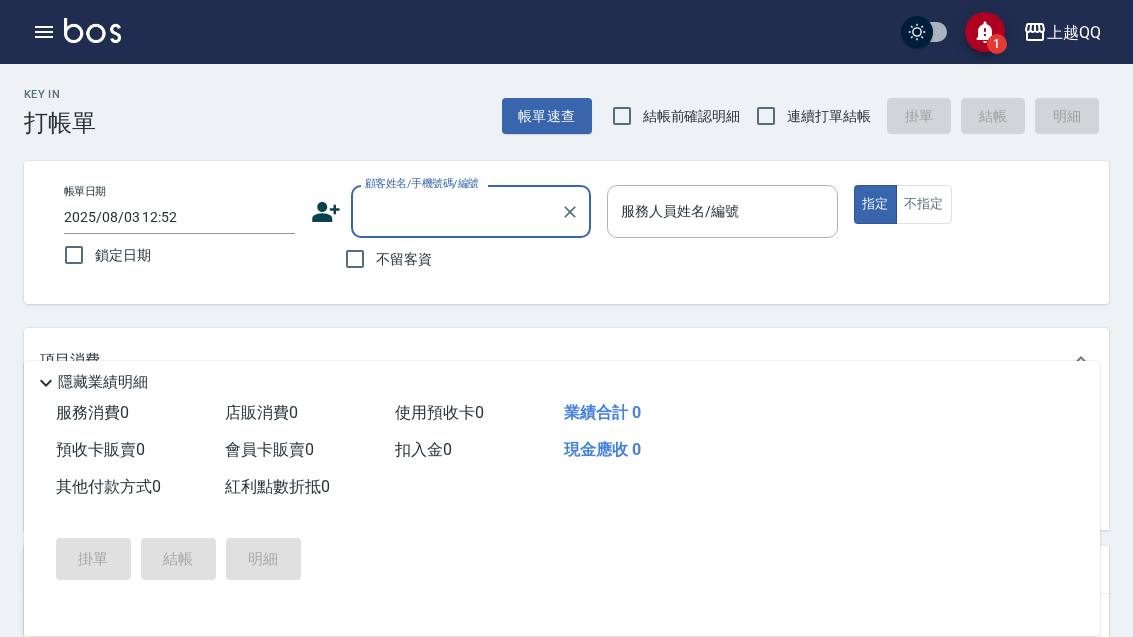 click on "上越QQ" at bounding box center (1074, 32) 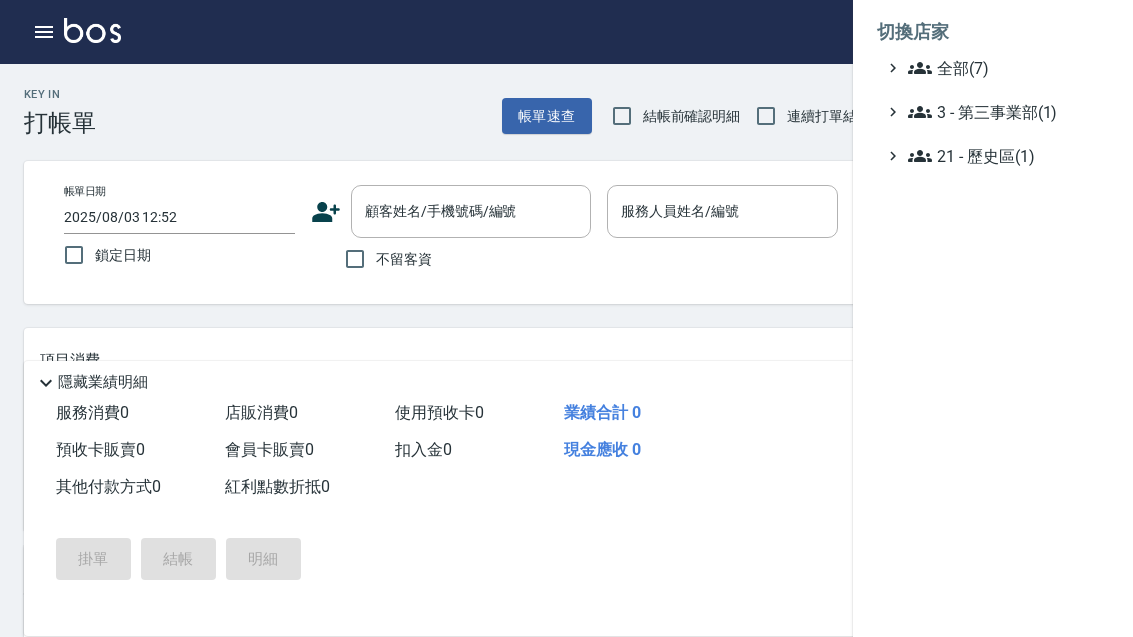 click on "全部(7)" at bounding box center (1004, 68) 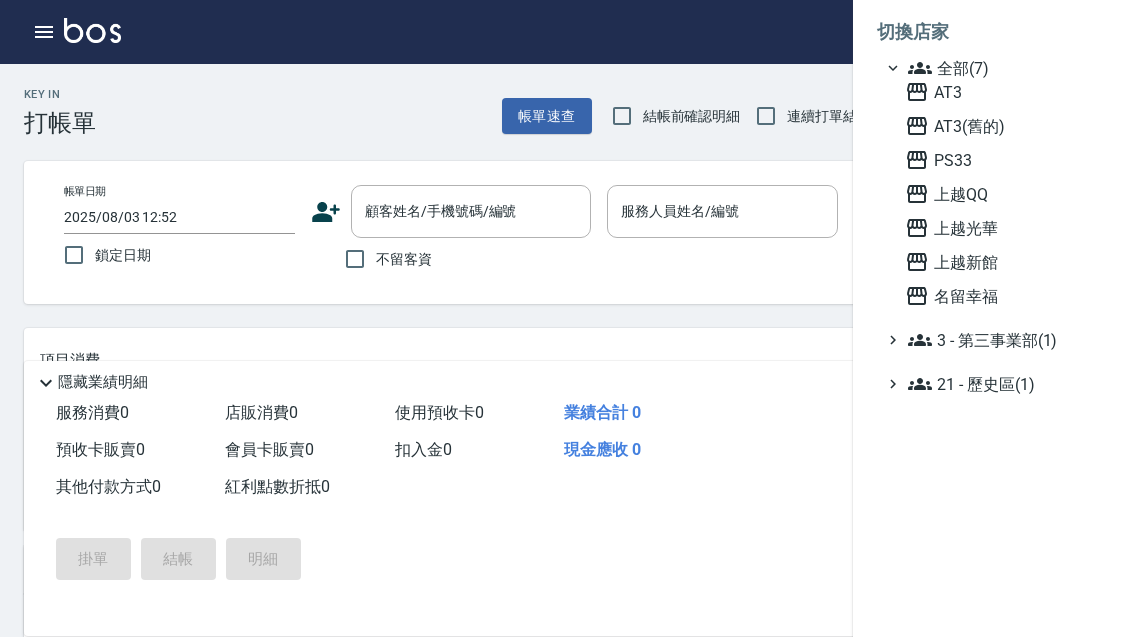 click on "名留幸福" at bounding box center (1003, 296) 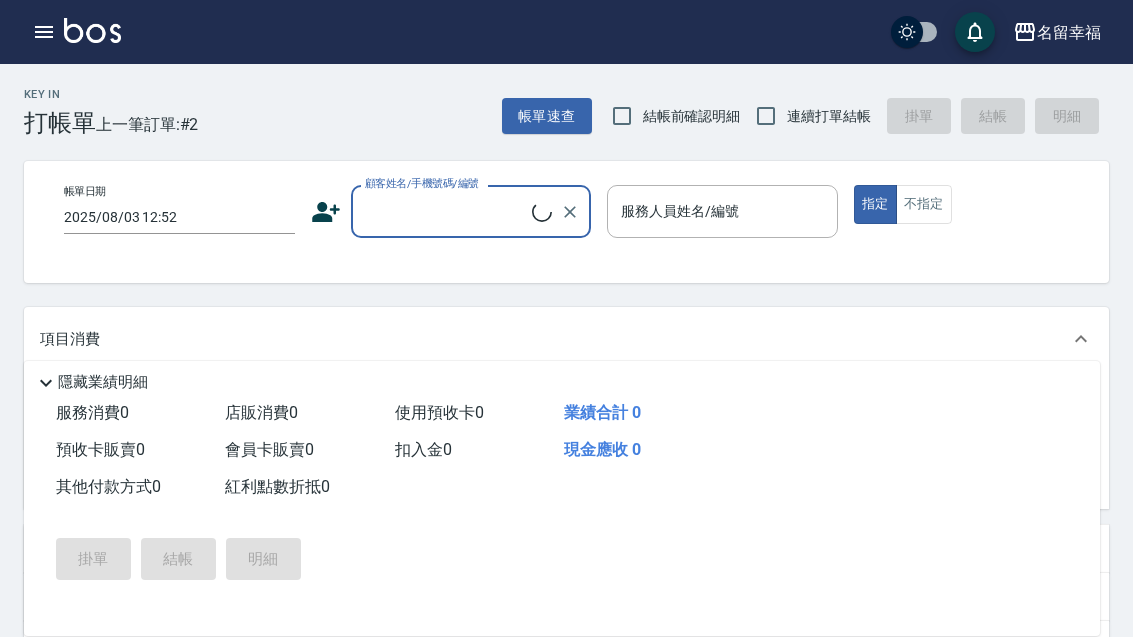 scroll, scrollTop: 0, scrollLeft: 0, axis: both 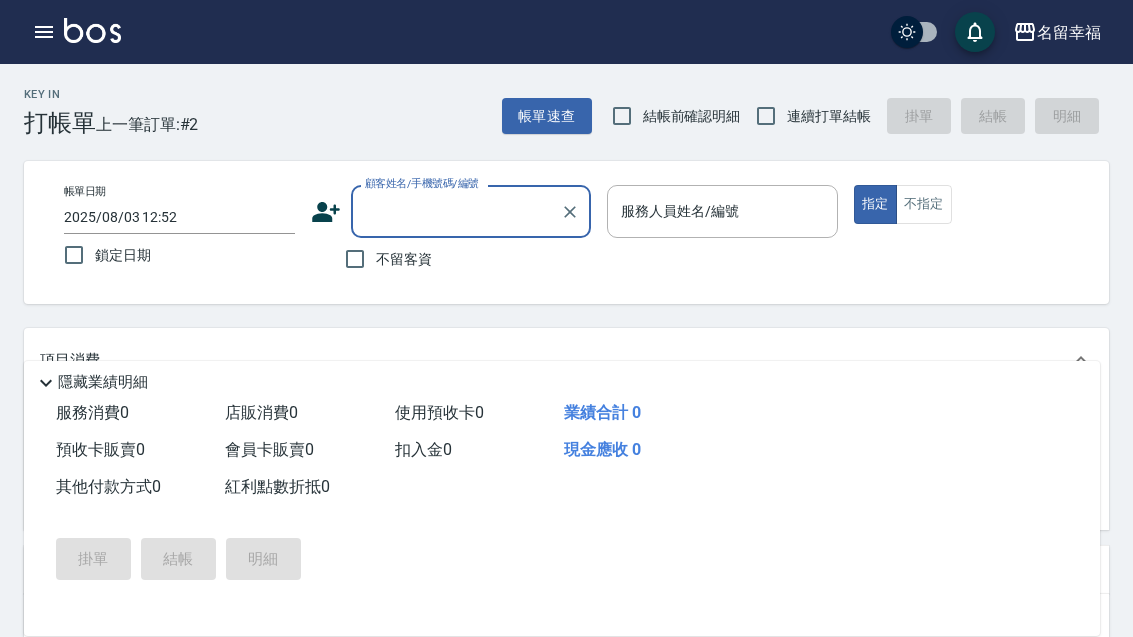 click at bounding box center [92, 30] 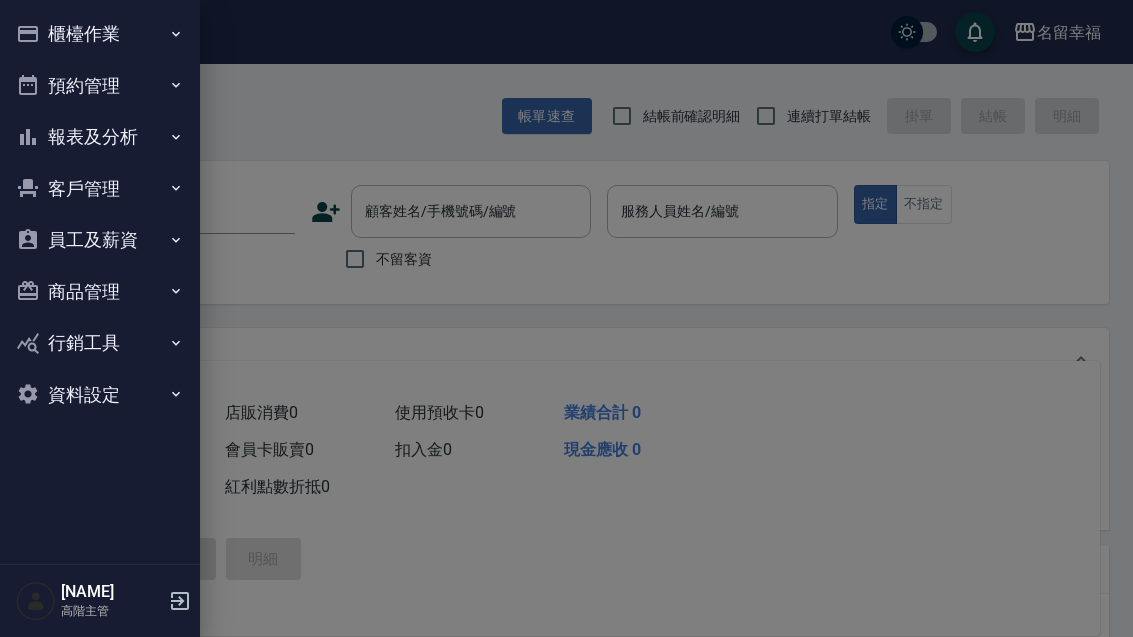 click on "報表及分析" at bounding box center [100, 137] 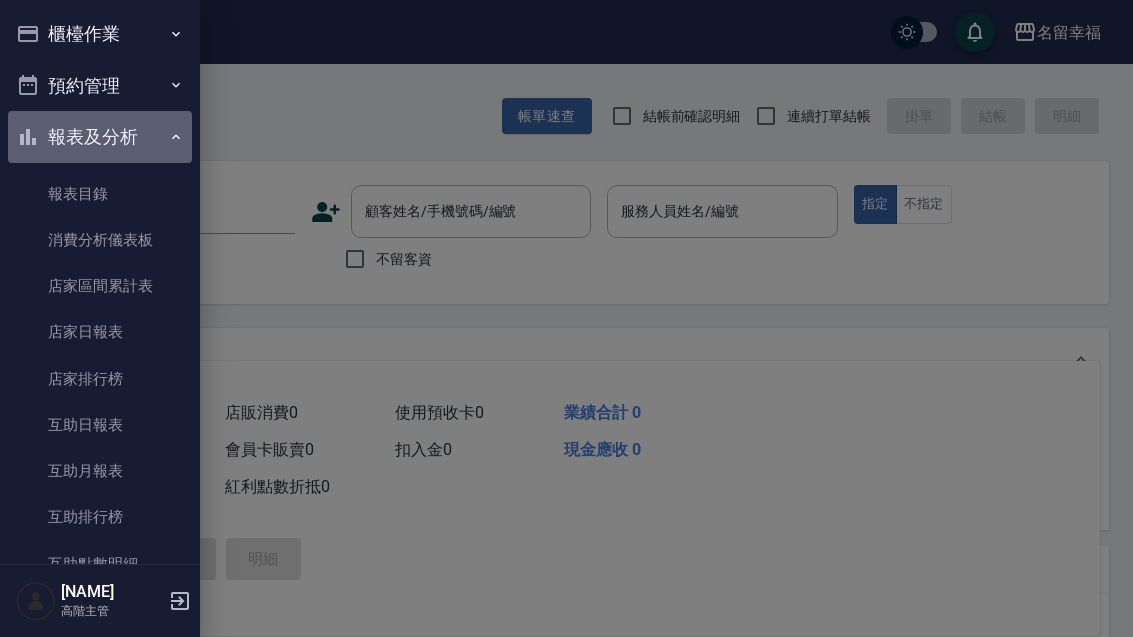 click on "報表及分析" at bounding box center (100, 137) 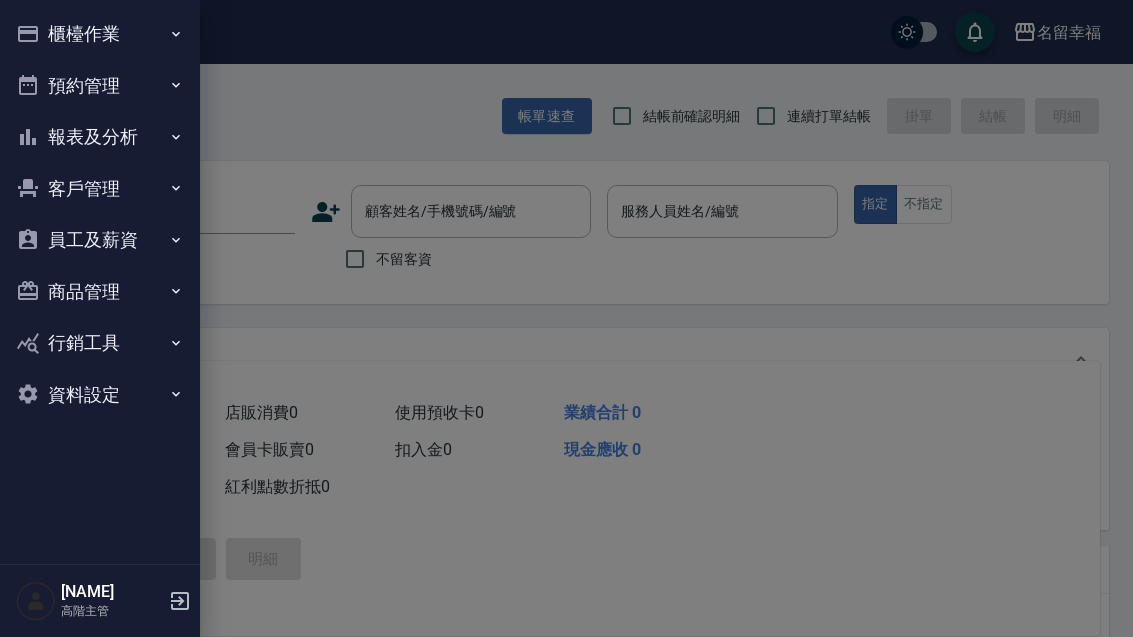 click on "員工及薪資" at bounding box center (100, 240) 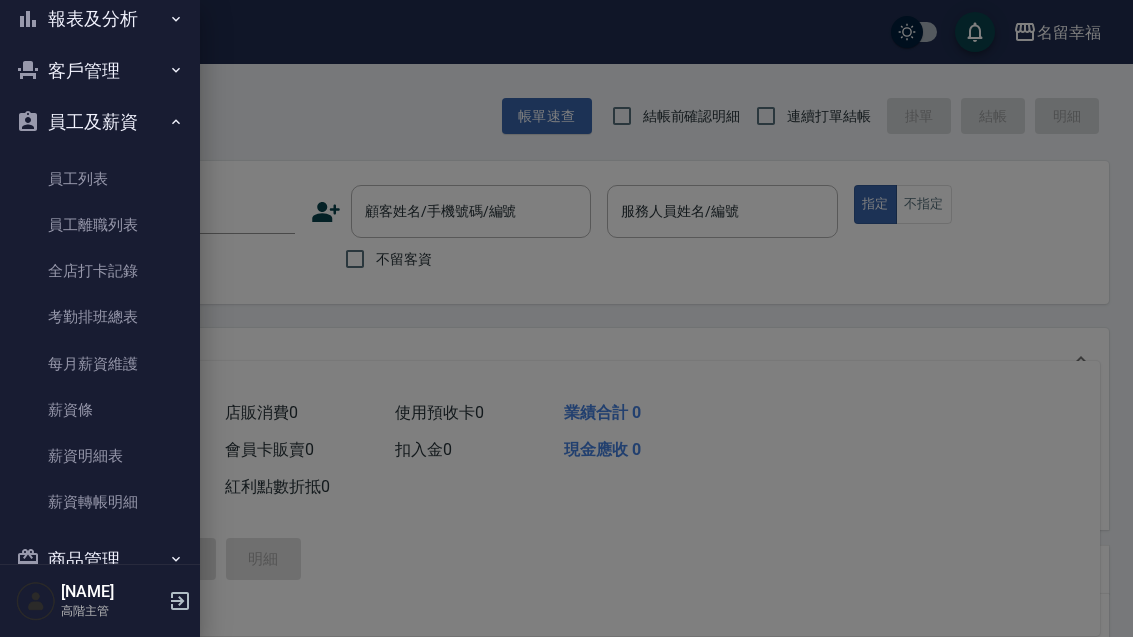 scroll, scrollTop: 117, scrollLeft: 0, axis: vertical 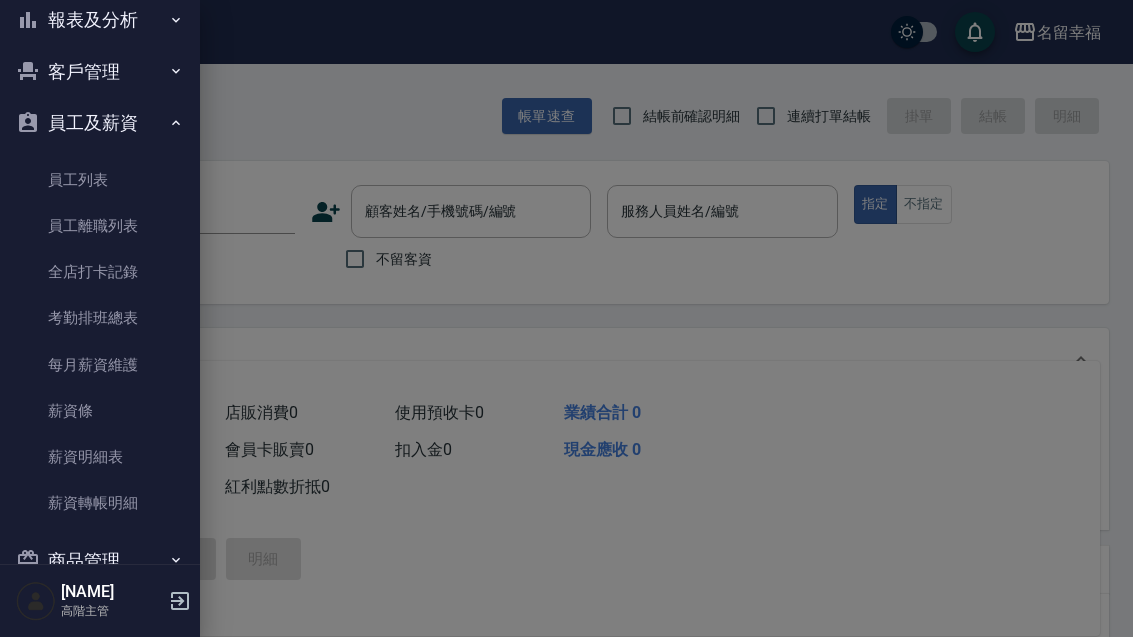 click on "薪資明細表" at bounding box center (100, 457) 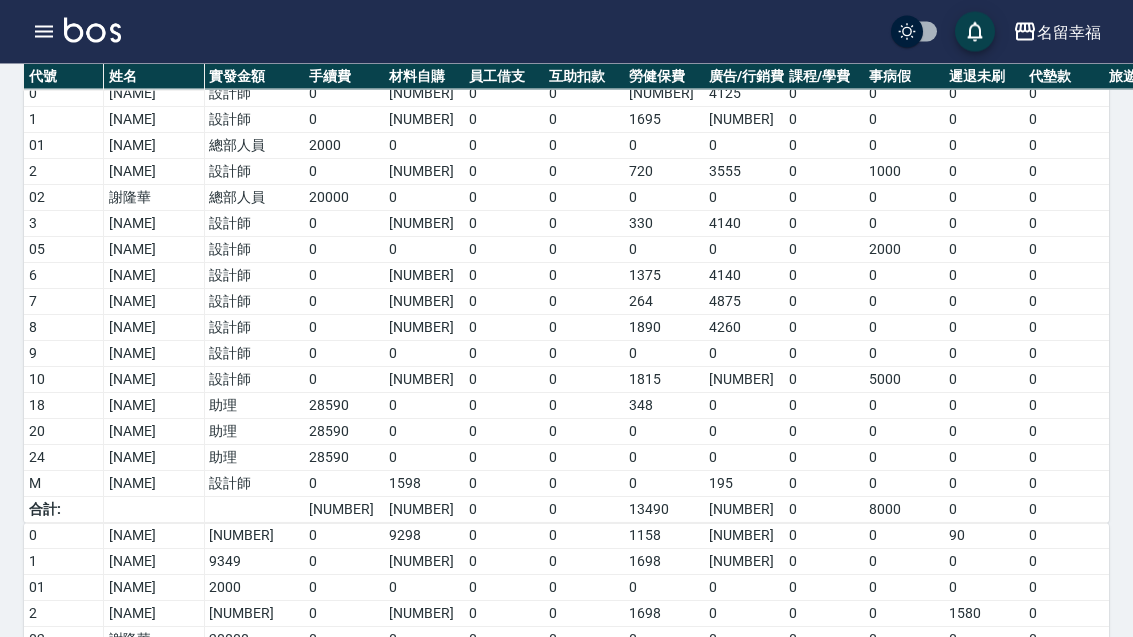 scroll, scrollTop: 154, scrollLeft: 0, axis: vertical 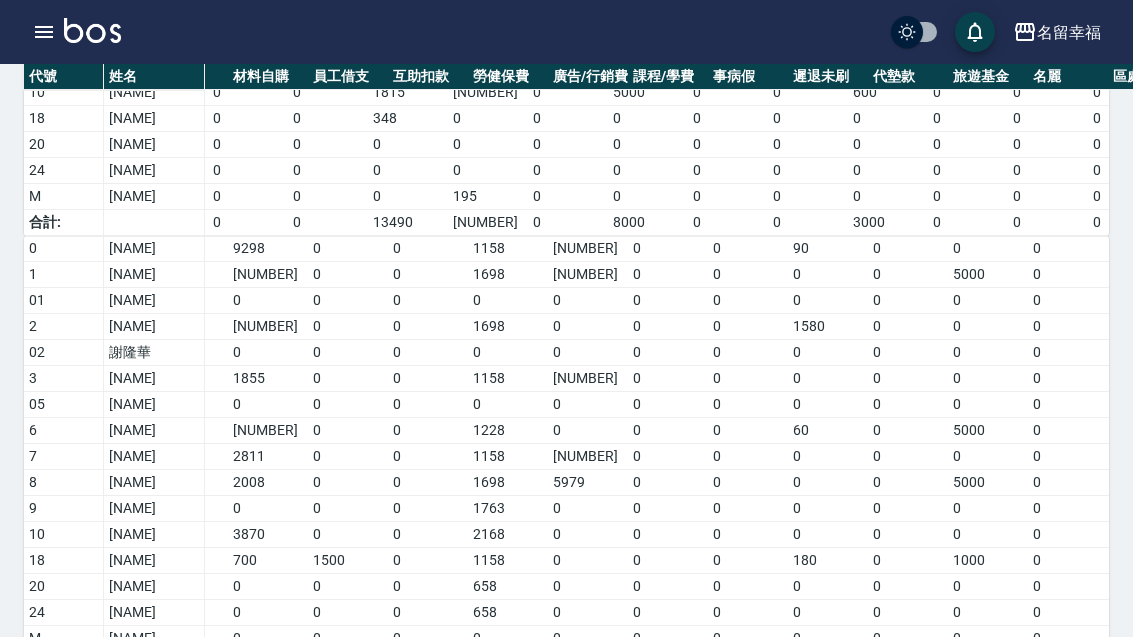 click 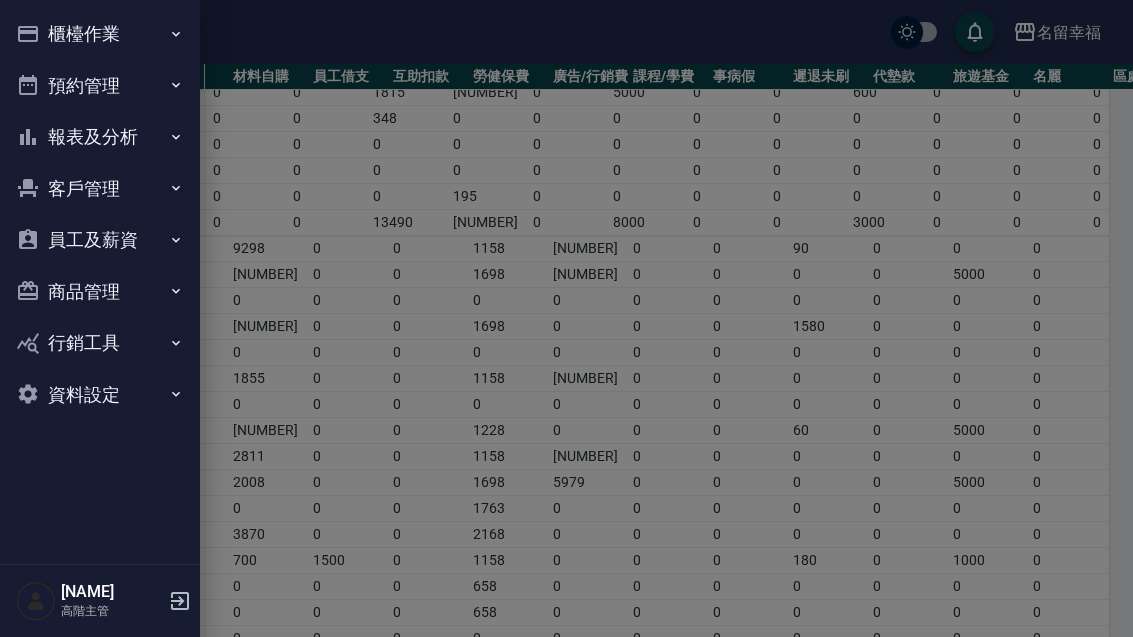 click on "員工及薪資" at bounding box center [100, 240] 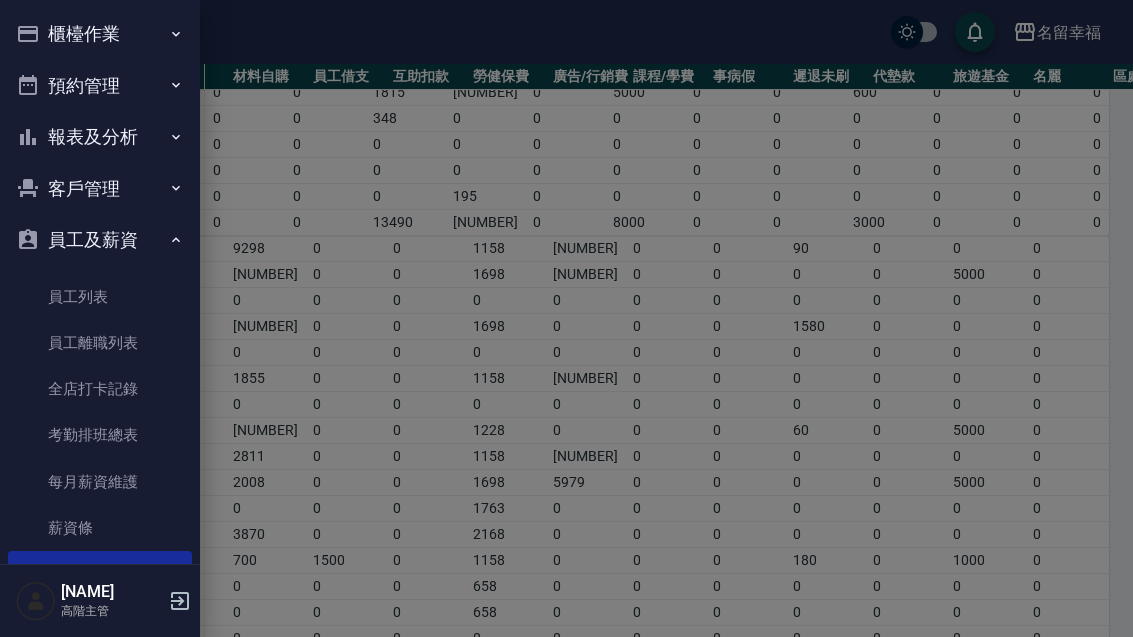 click at bounding box center (566, 318) 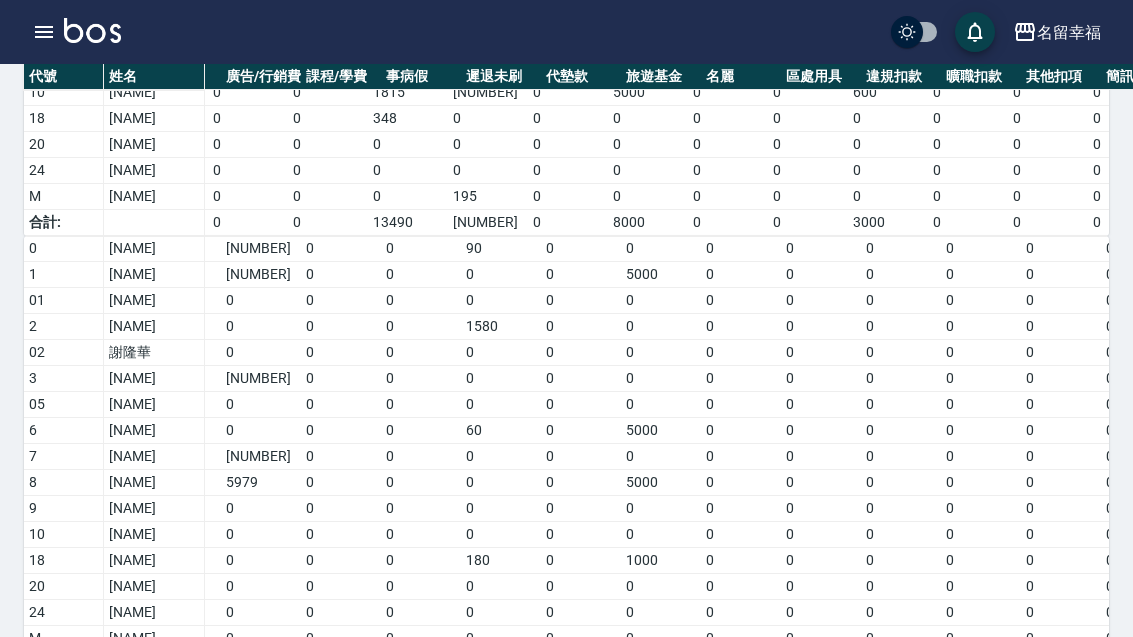 scroll, scrollTop: 0, scrollLeft: 486, axis: horizontal 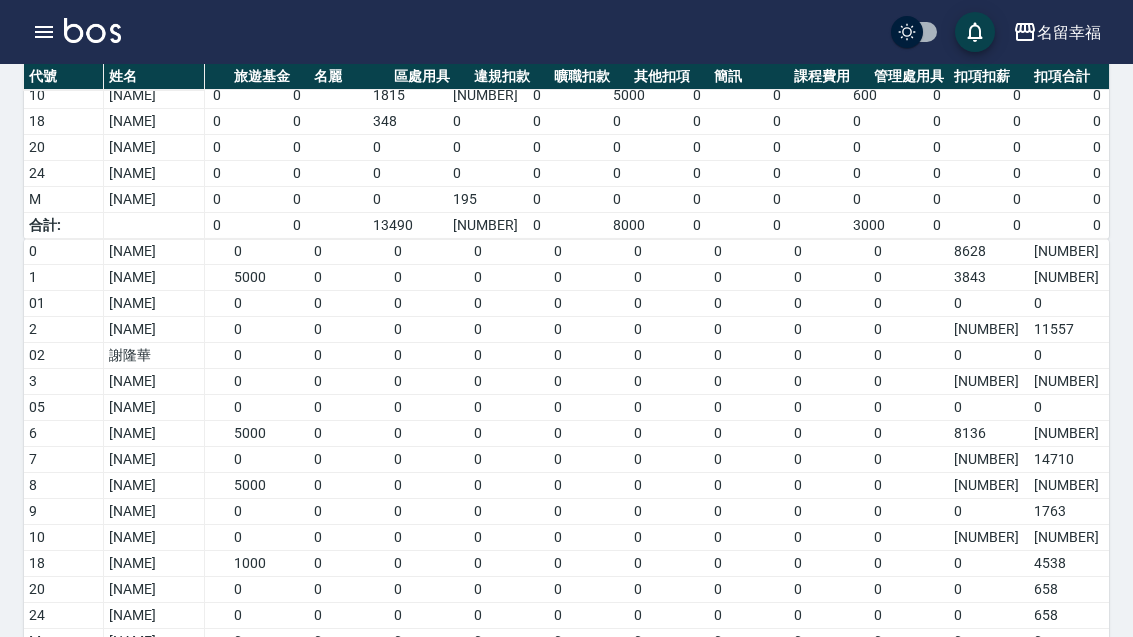 click on "0" at bounding box center (909, 382) 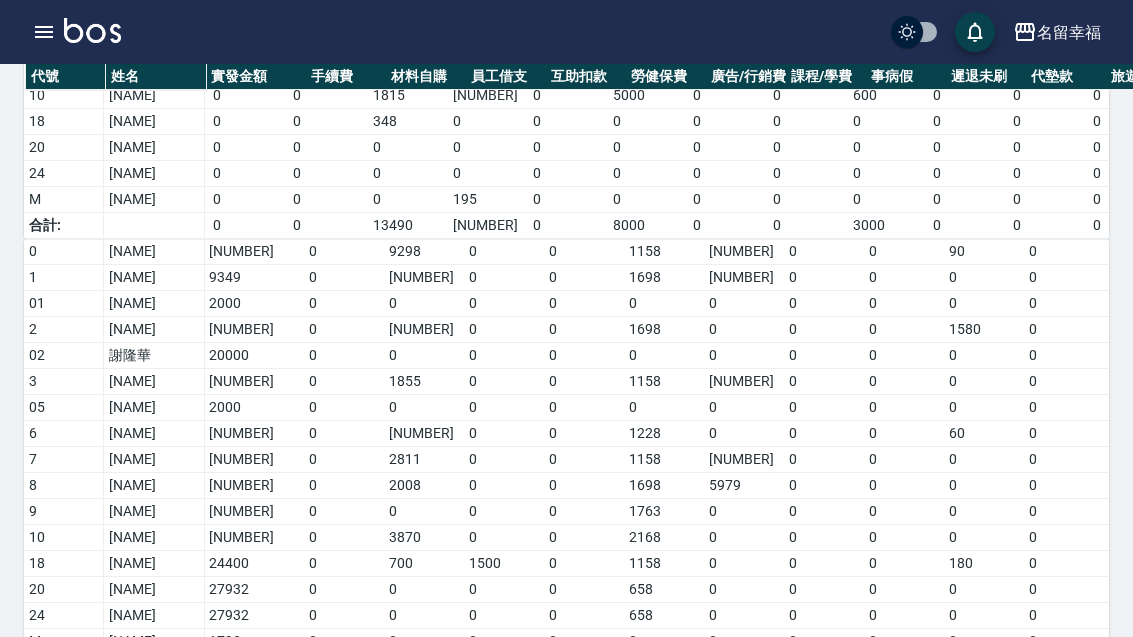scroll, scrollTop: 0, scrollLeft: 0, axis: both 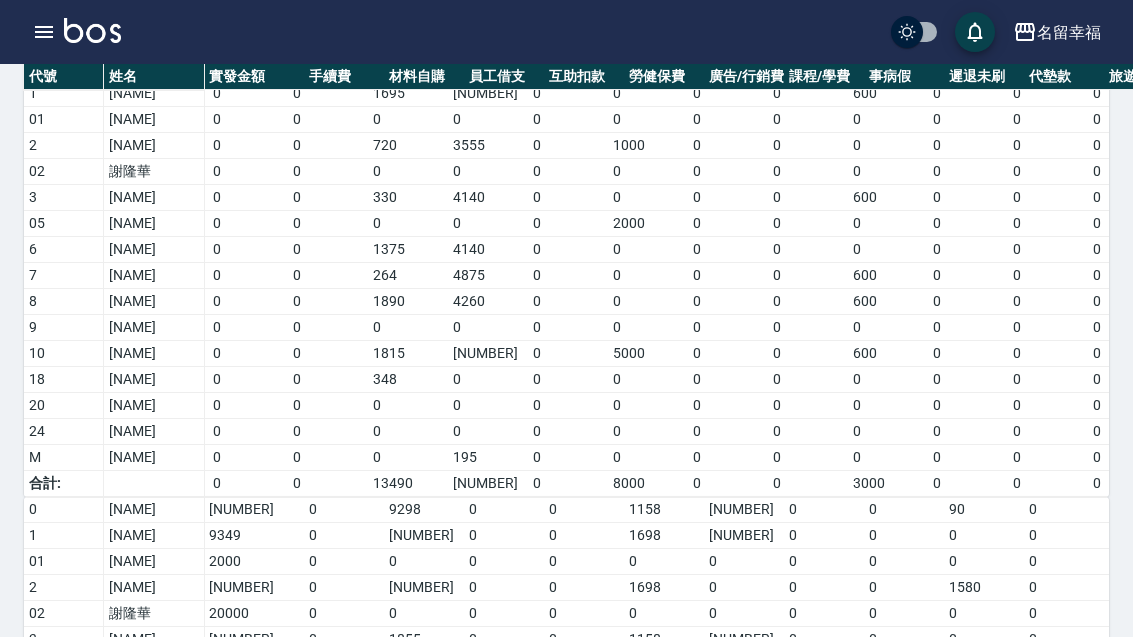 click on "名留幸福" at bounding box center (1069, 32) 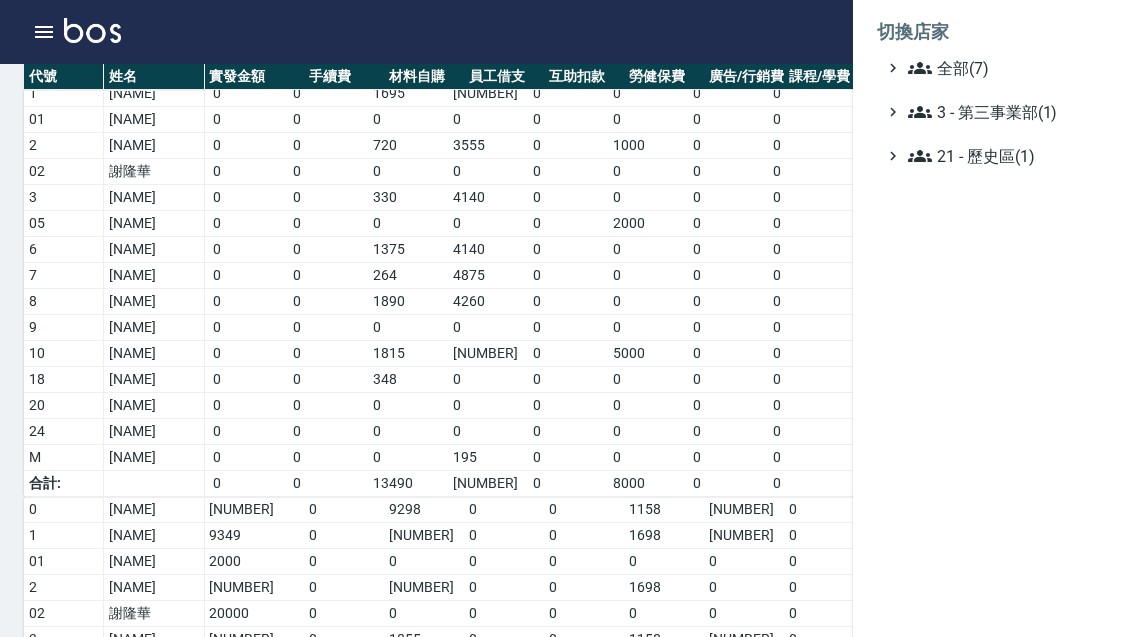 click on "全部(7)" at bounding box center (1004, 68) 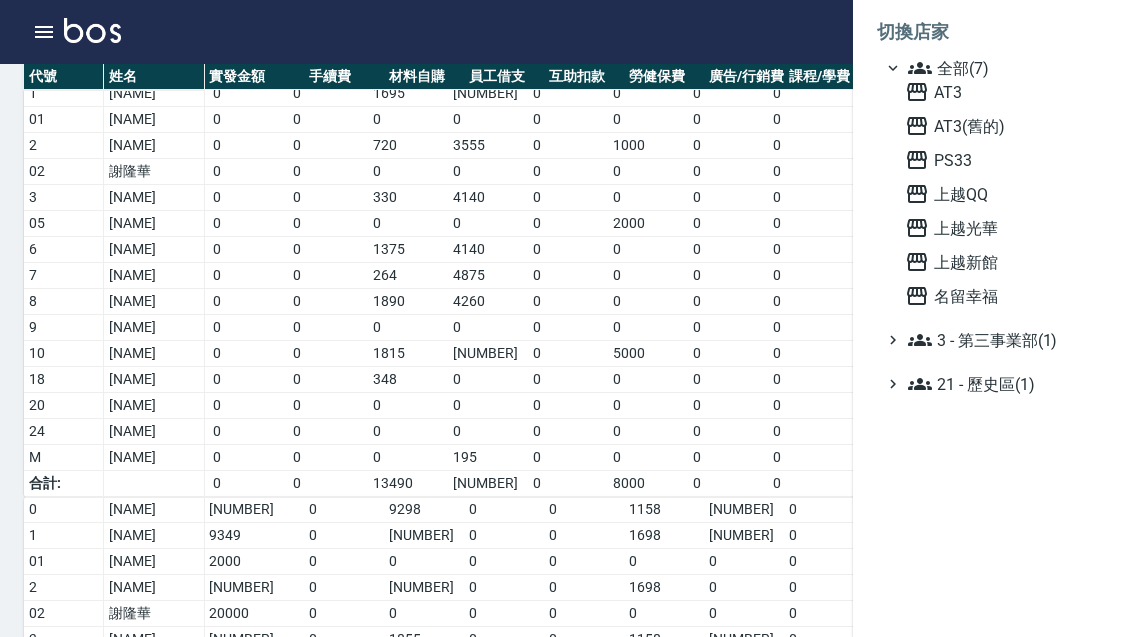 click on "上越QQ" at bounding box center [1003, 194] 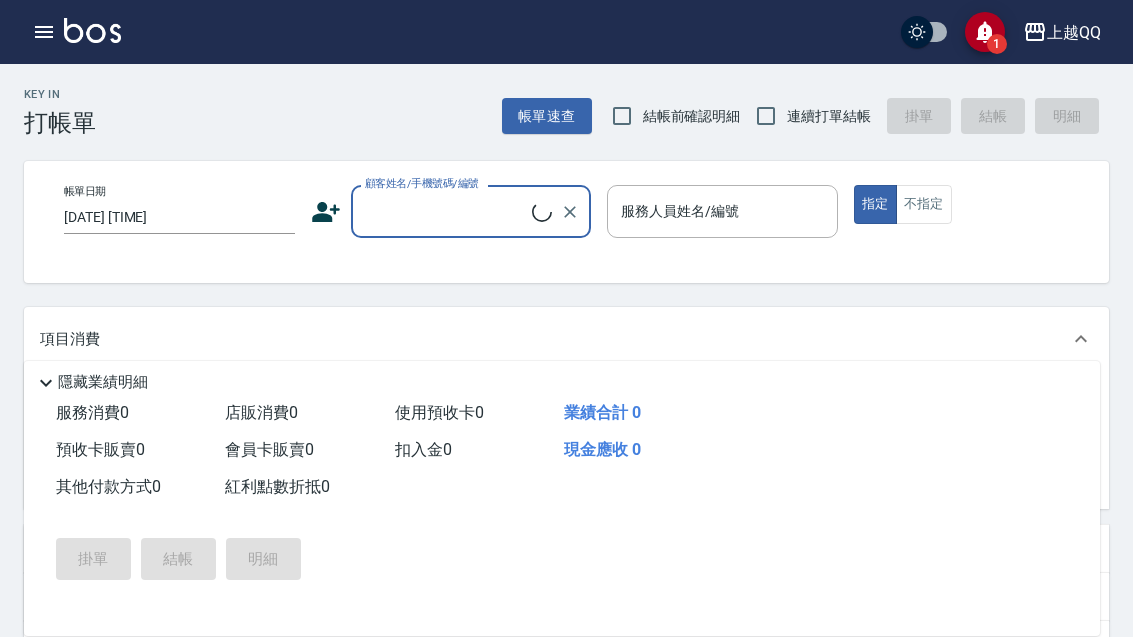 scroll, scrollTop: 0, scrollLeft: 0, axis: both 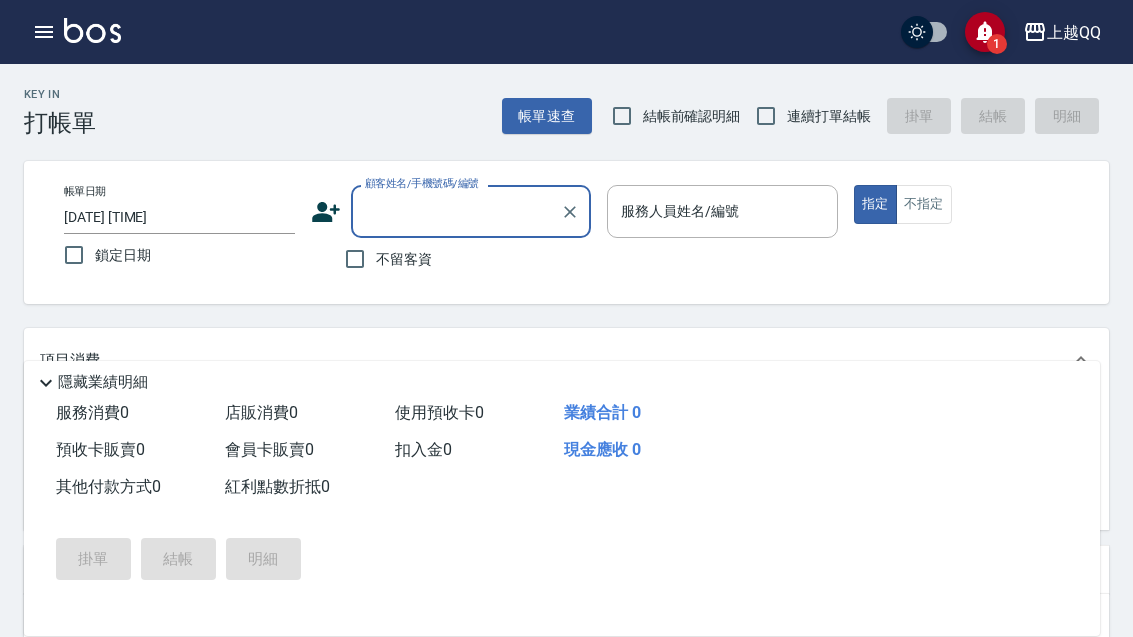 click 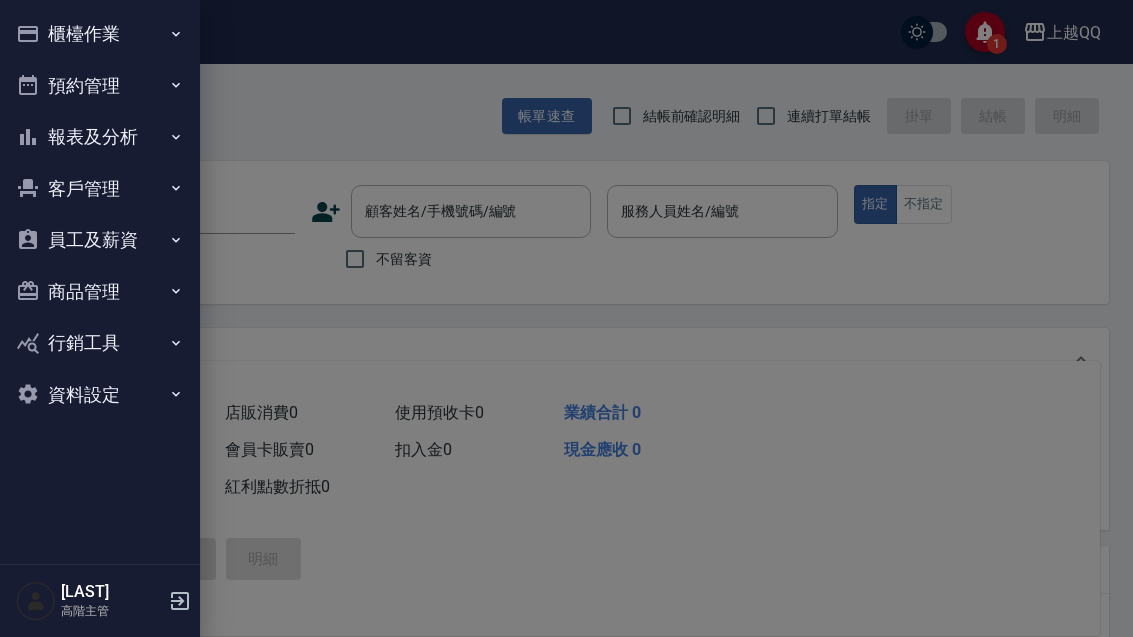 click on "員工及薪資" at bounding box center (100, 240) 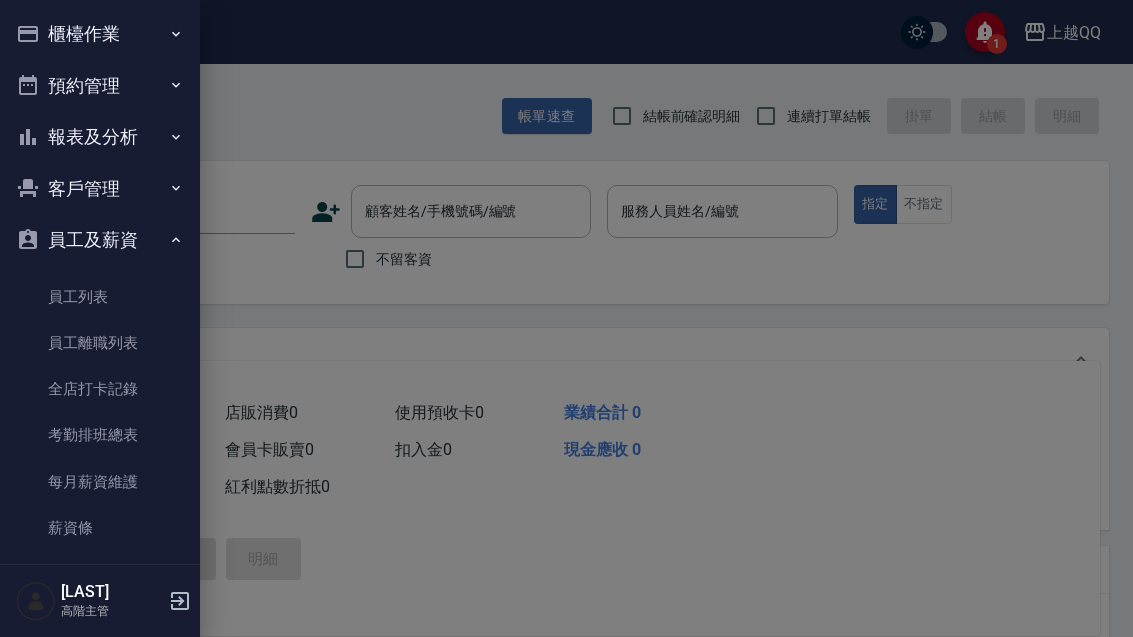 scroll, scrollTop: 57, scrollLeft: 0, axis: vertical 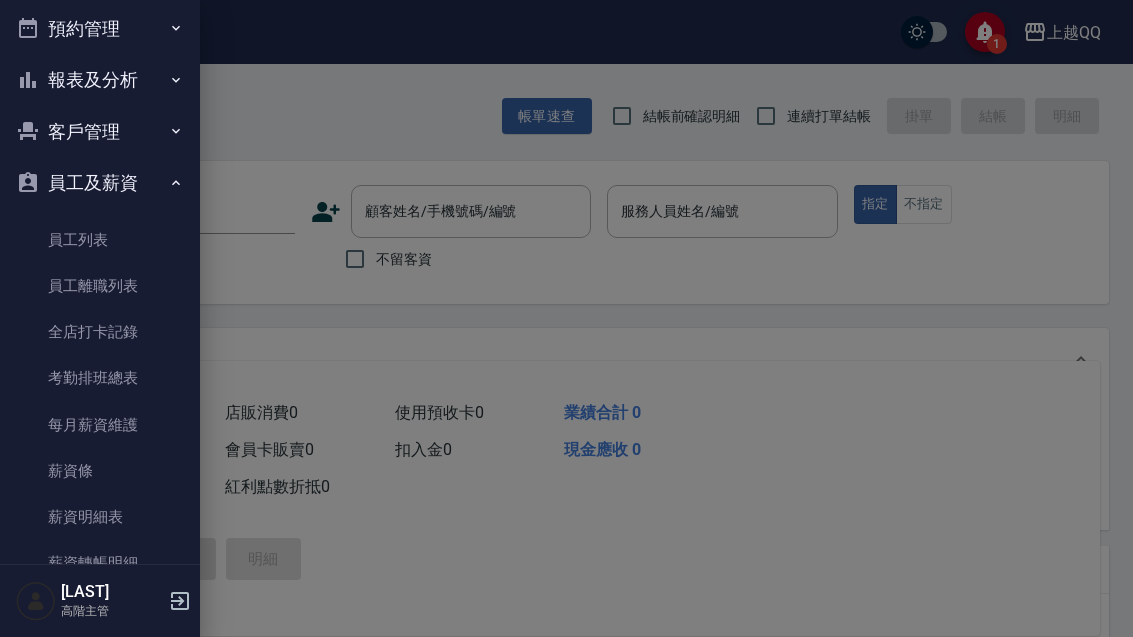 click on "薪資明細表" at bounding box center (100, 517) 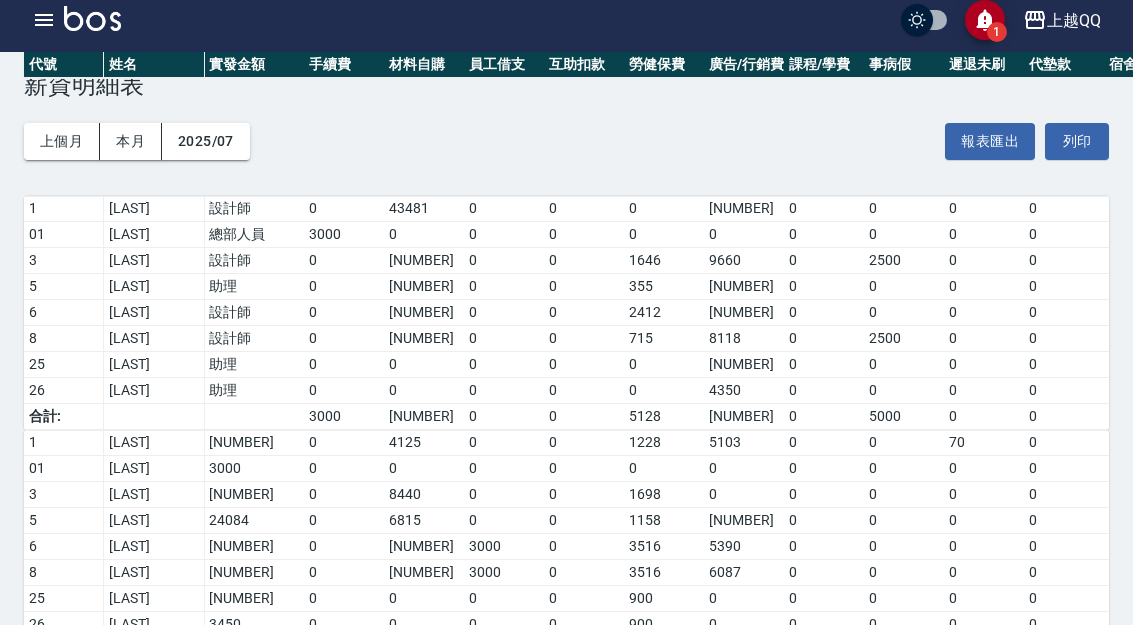 scroll, scrollTop: 24, scrollLeft: 0, axis: vertical 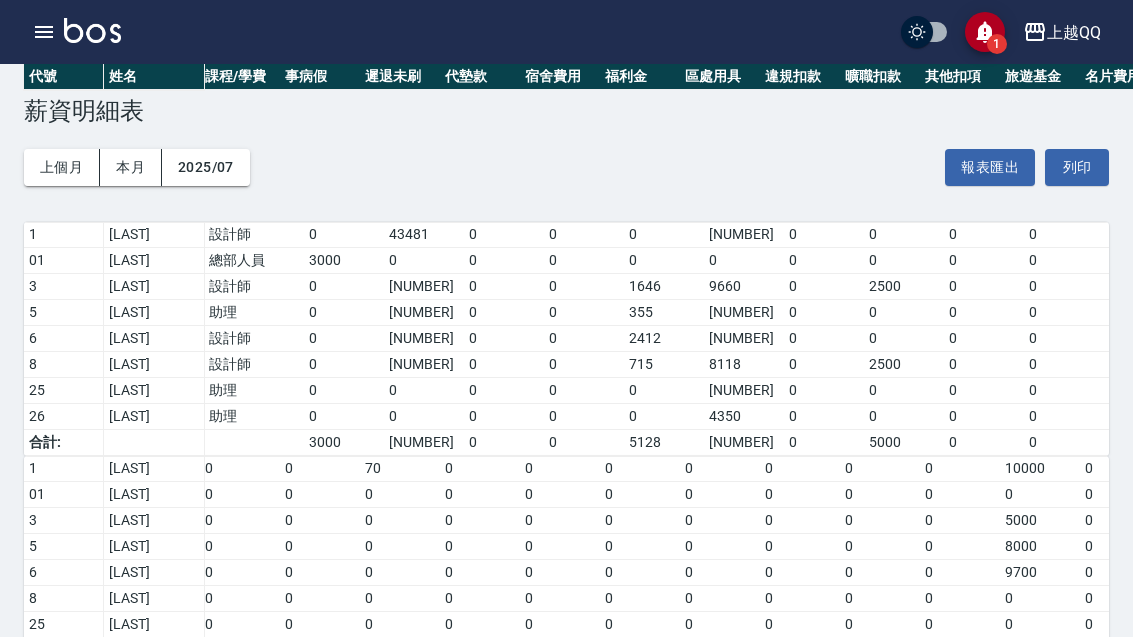 click 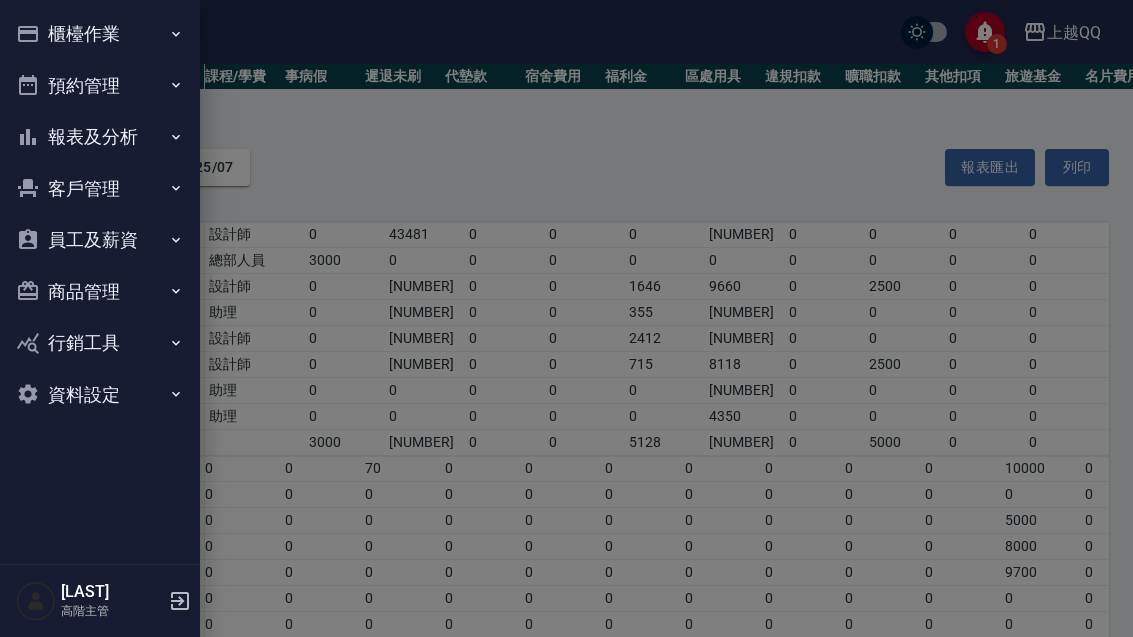 click on "員工及薪資" at bounding box center [100, 240] 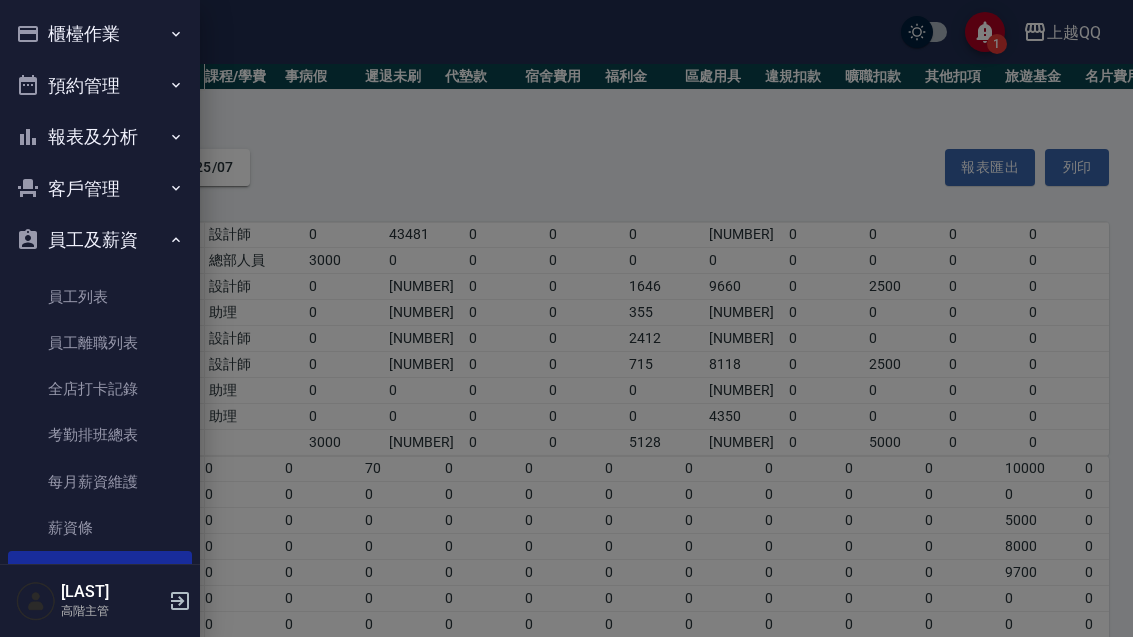 click on "每月薪資維護" at bounding box center (100, 482) 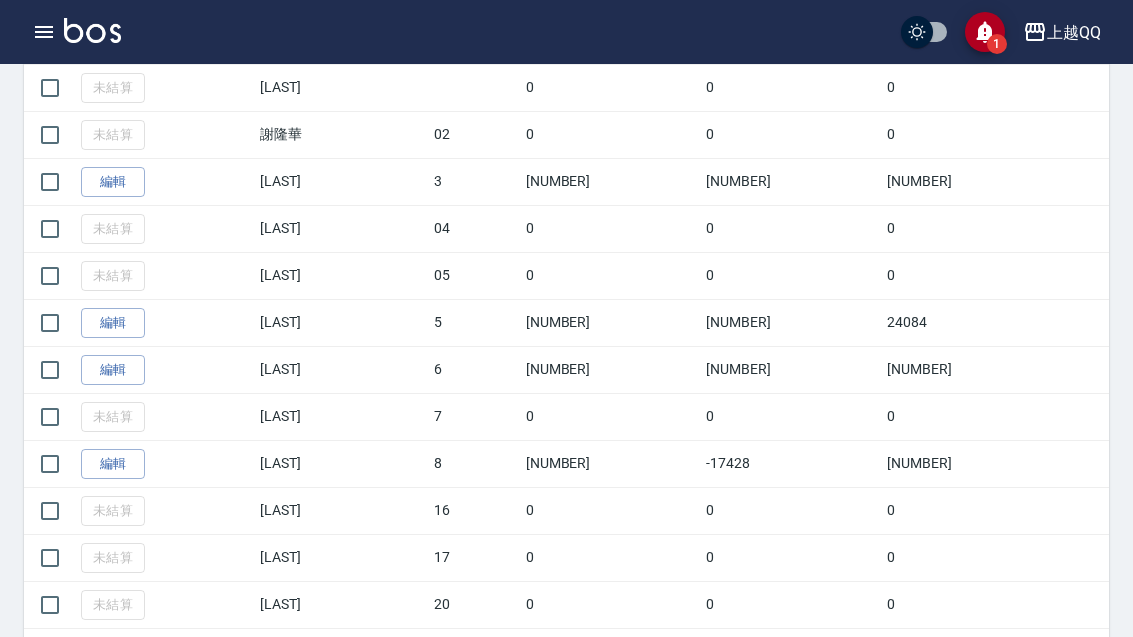 scroll, scrollTop: 553, scrollLeft: 0, axis: vertical 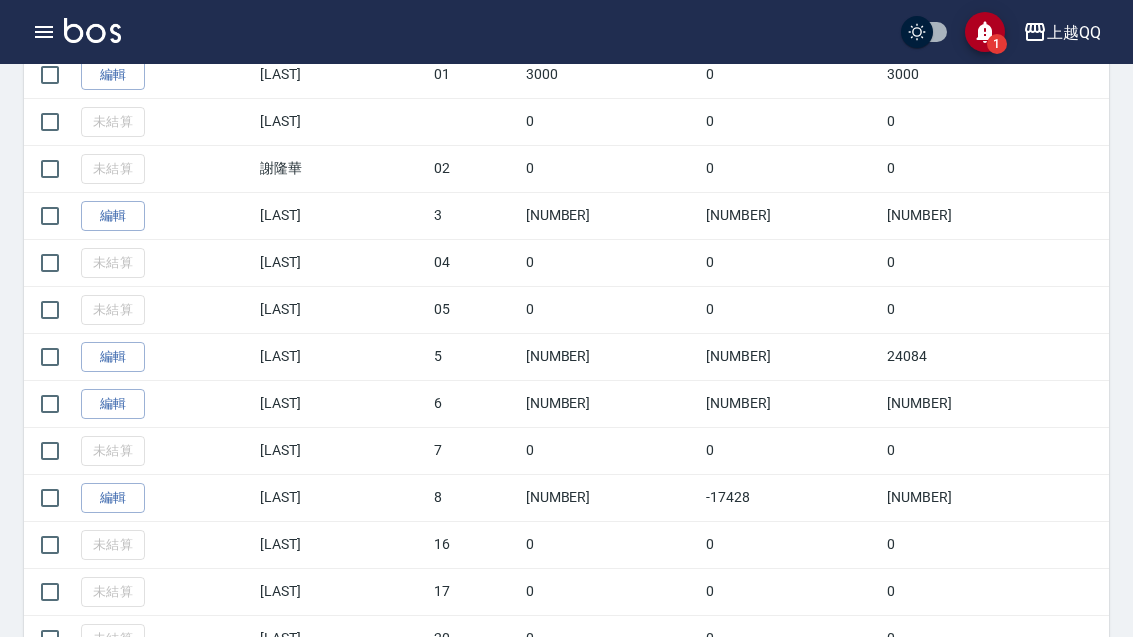 click on "編輯" at bounding box center (113, 357) 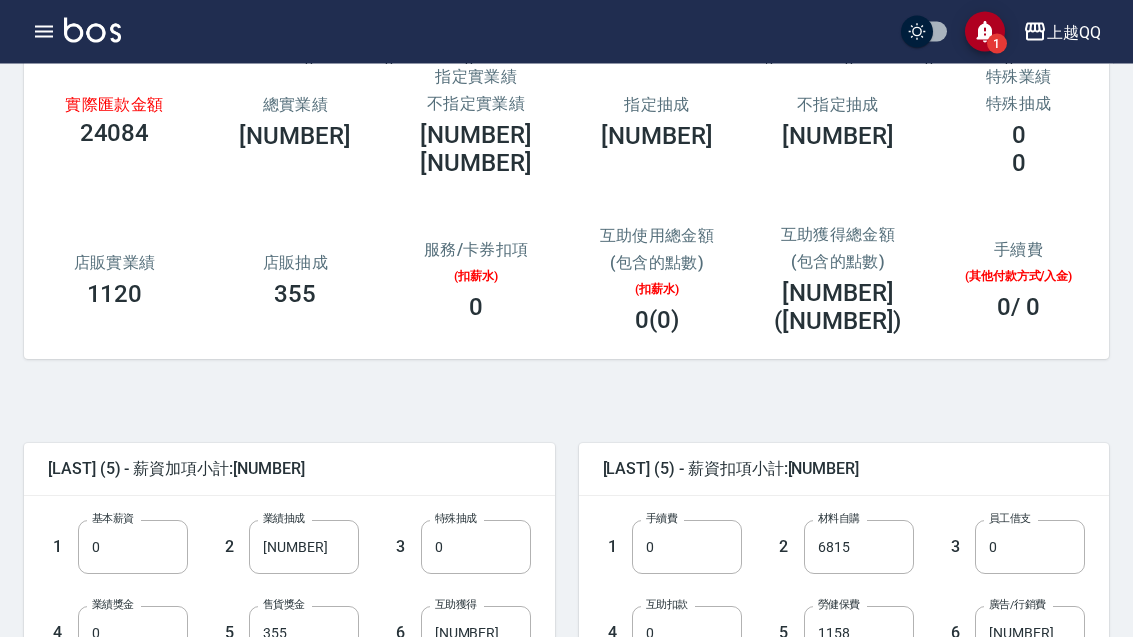 scroll, scrollTop: 123, scrollLeft: 0, axis: vertical 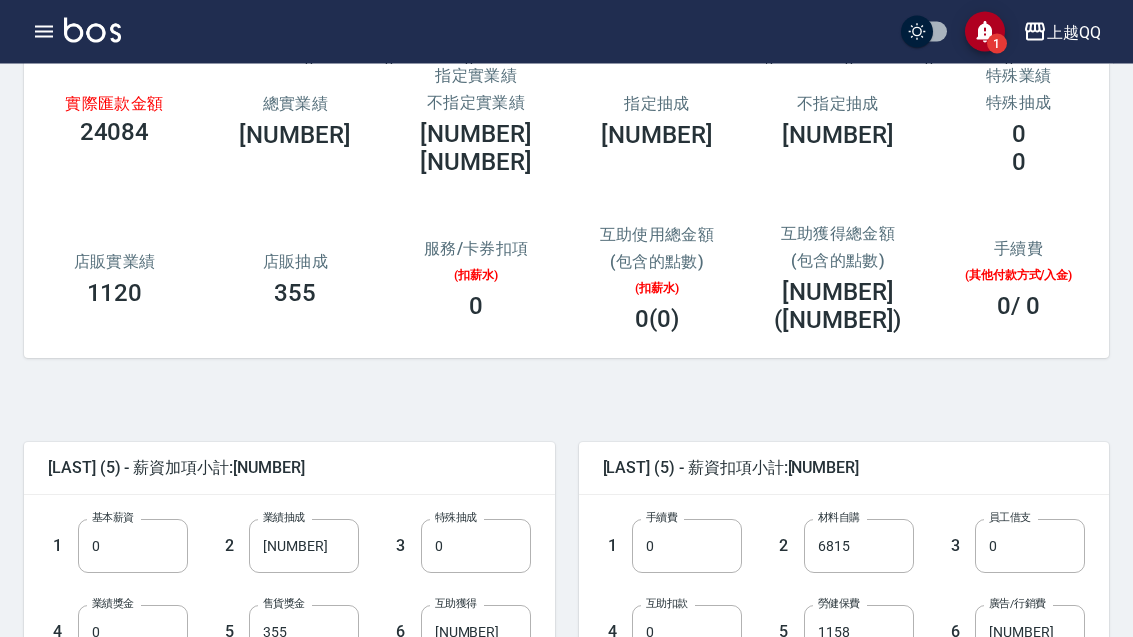 click on "31108" at bounding box center (304, 547) 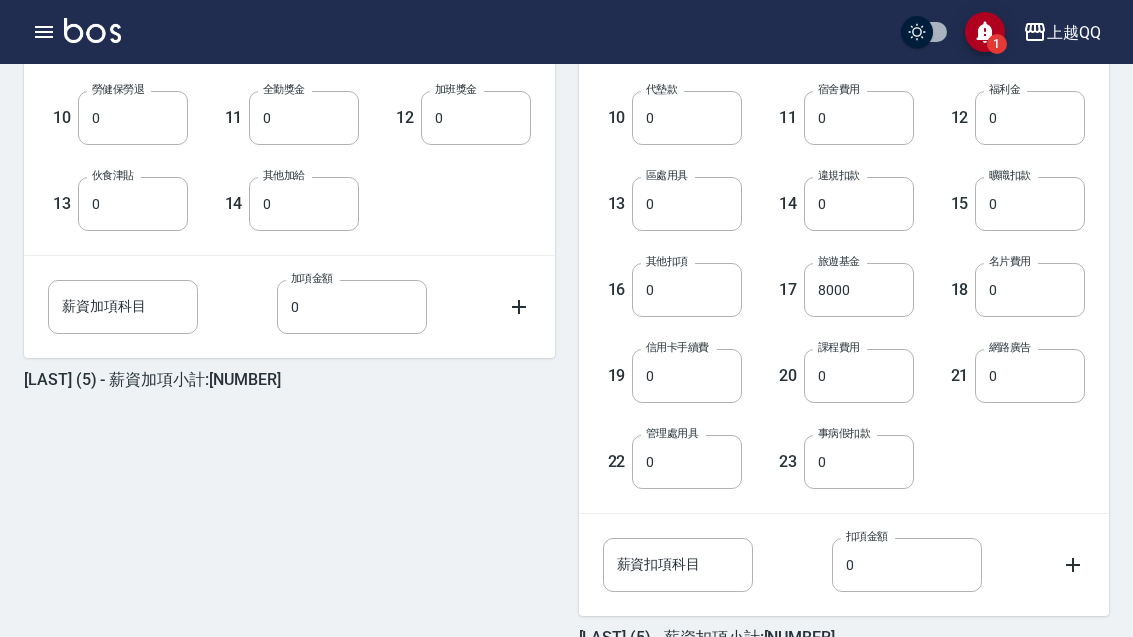 scroll, scrollTop: 856, scrollLeft: 0, axis: vertical 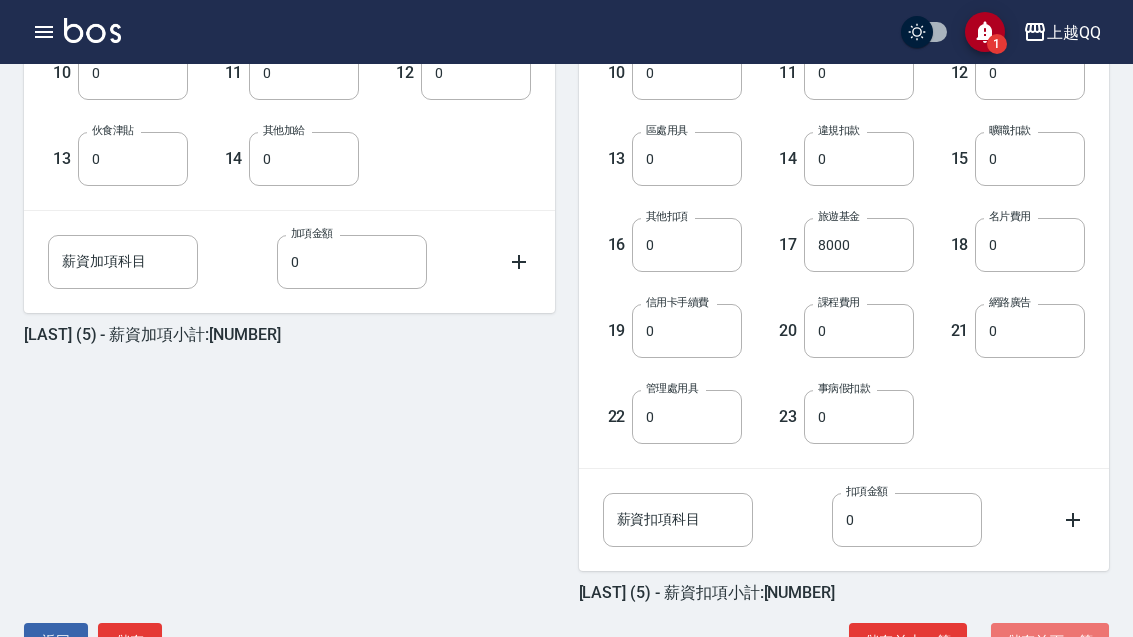 type on "46663" 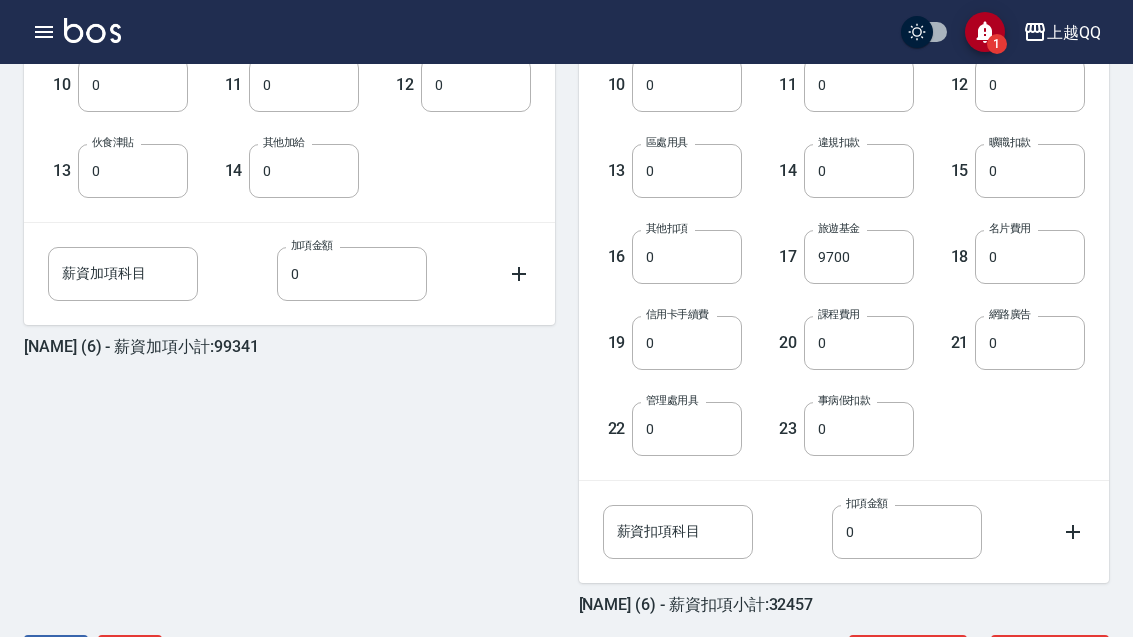 scroll, scrollTop: 856, scrollLeft: 0, axis: vertical 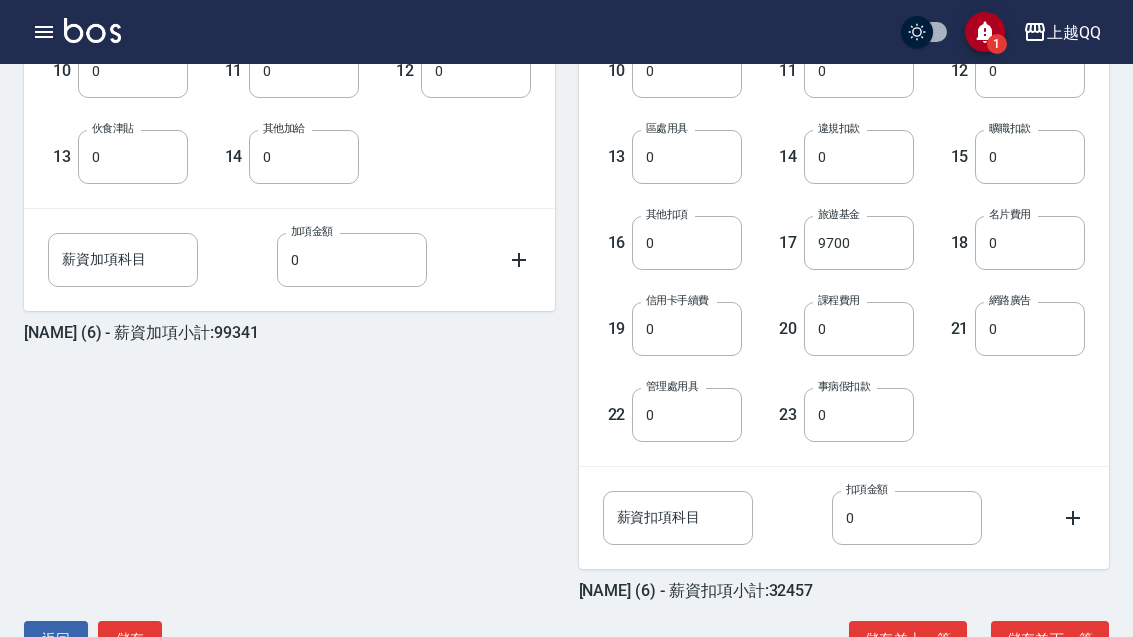 click on "儲存並下一筆" at bounding box center [1050, 639] 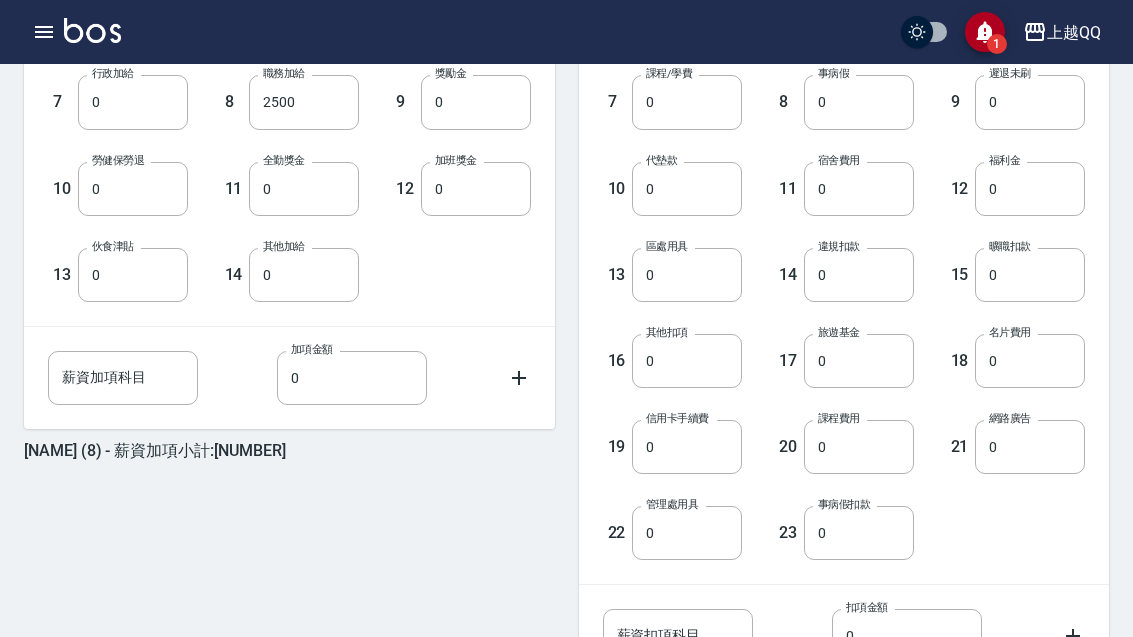 scroll, scrollTop: 856, scrollLeft: 0, axis: vertical 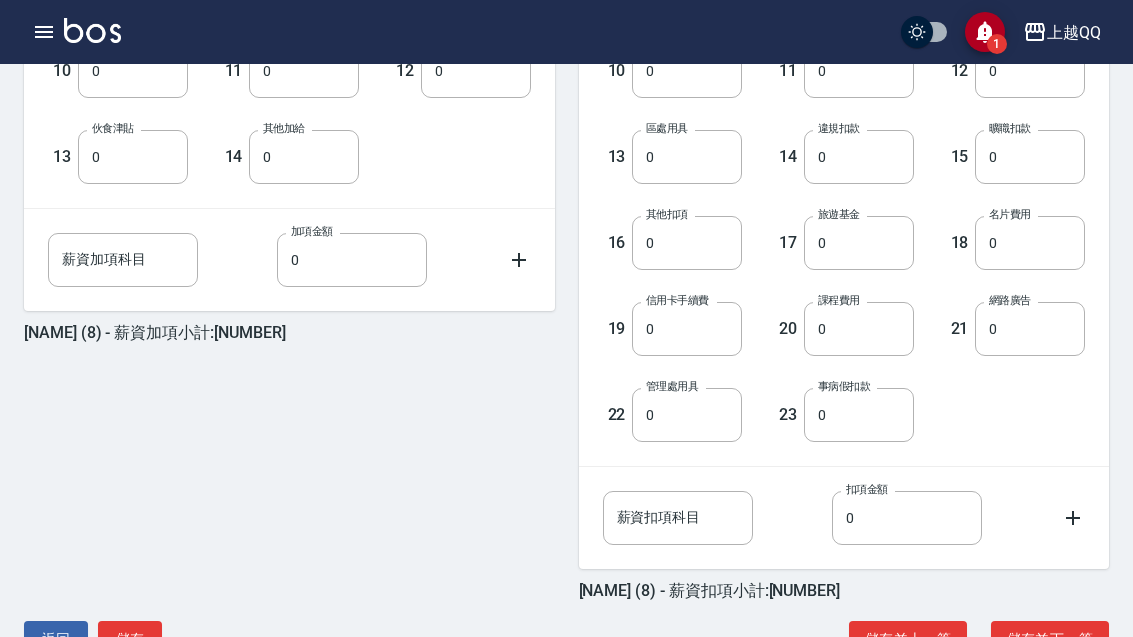click on "儲存並下一筆" at bounding box center (1050, 639) 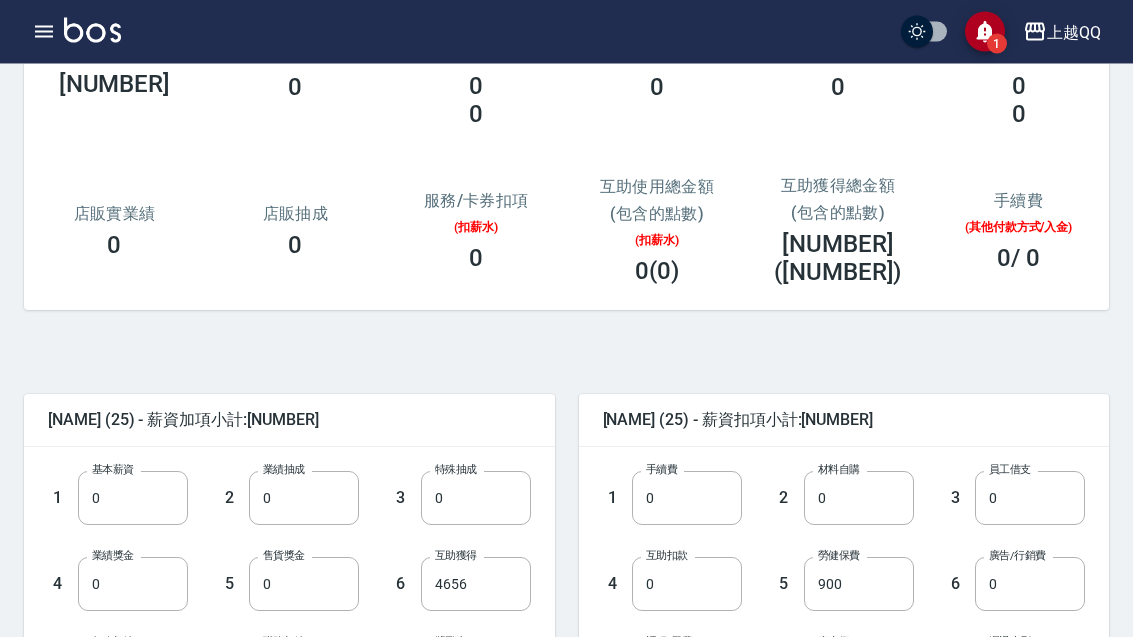 scroll, scrollTop: 178, scrollLeft: 0, axis: vertical 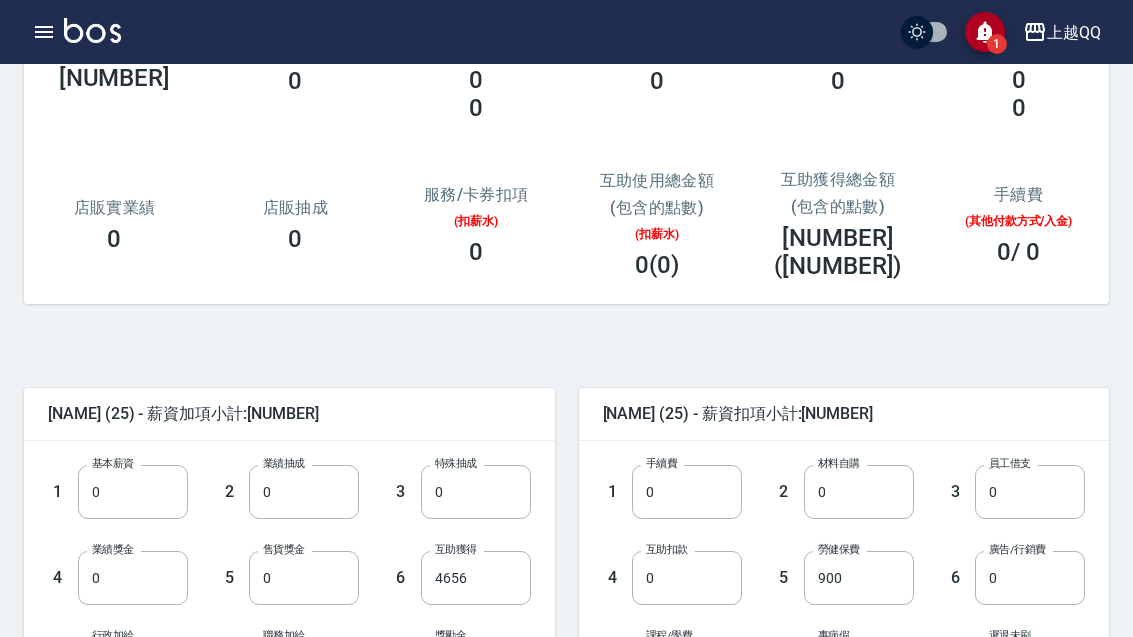 click on "0" at bounding box center (133, 492) 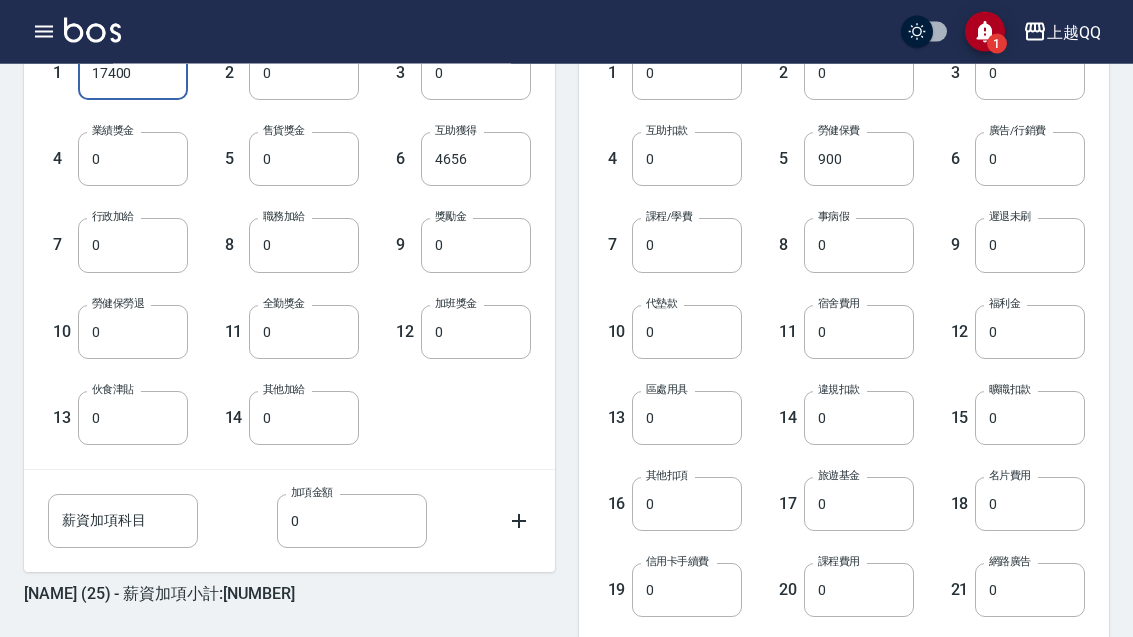 scroll, scrollTop: 601, scrollLeft: 0, axis: vertical 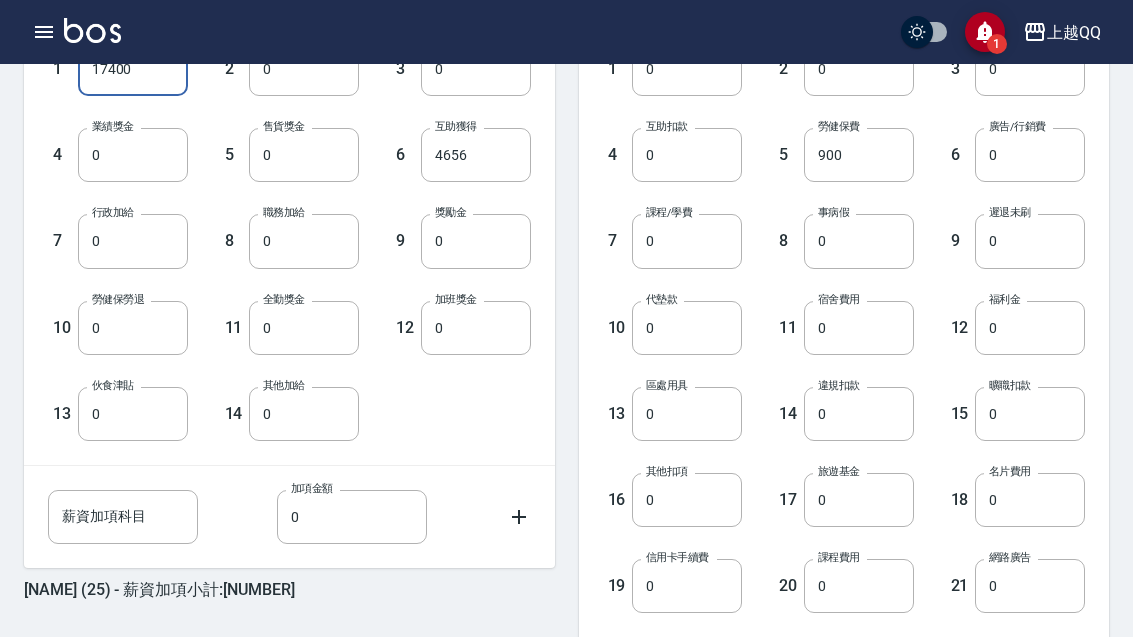 type on "17400" 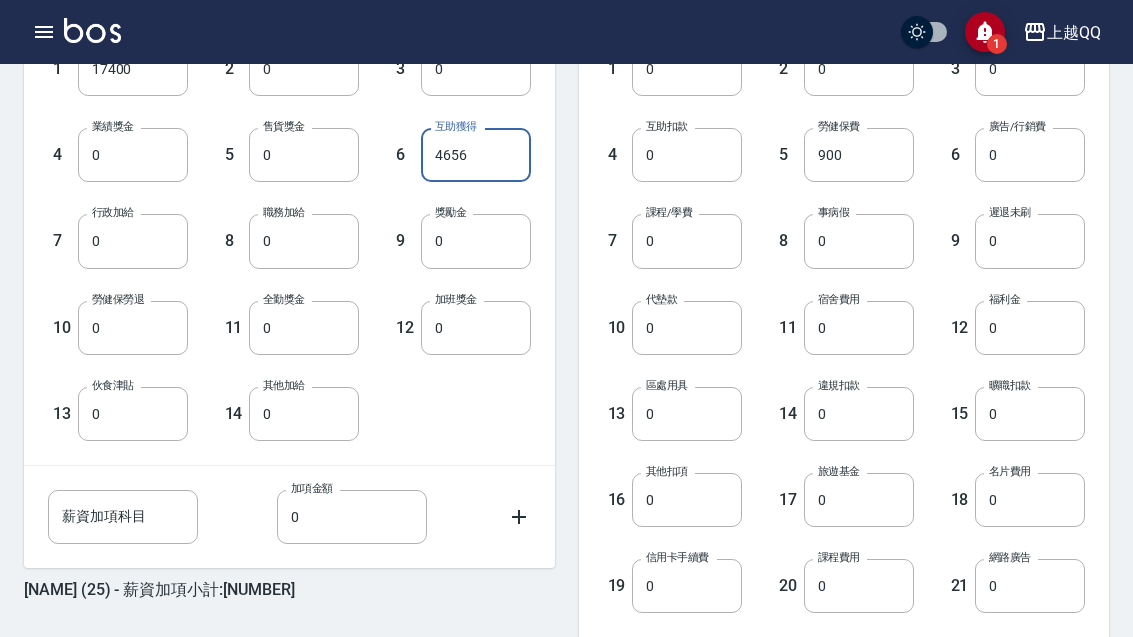 type on "0" 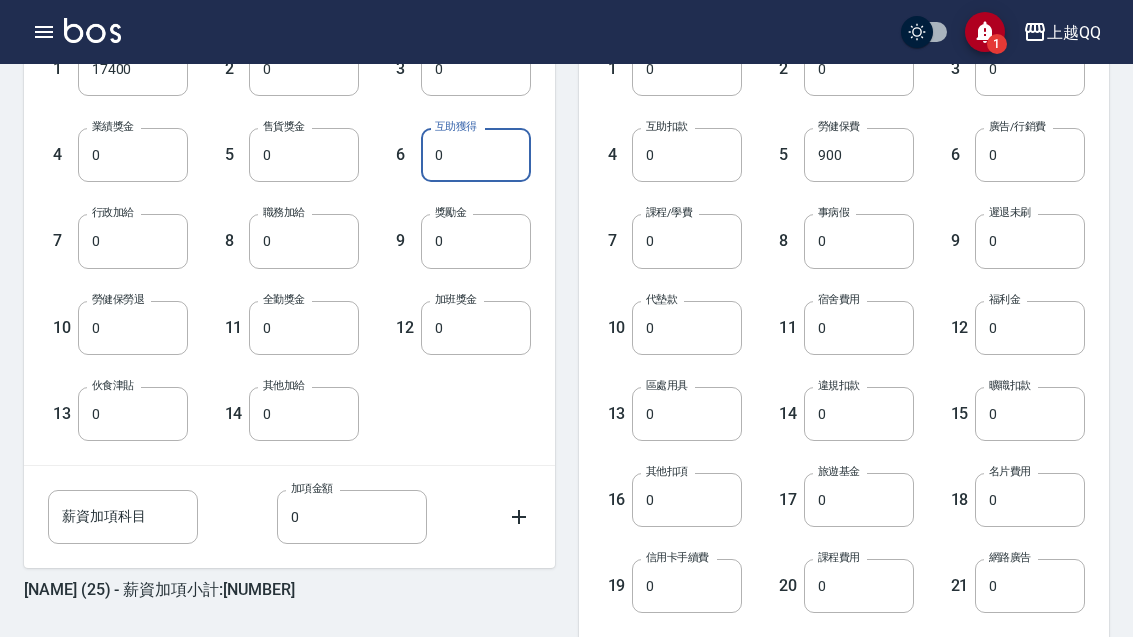 click on "[NAME] (25) - 薪資扣項小計:[NUMBER] 1 手續費 0 手續費 2 材料自購 0 材料自購 3 員工借支 0 員工借支 4 互助扣款 0 互助扣款 5 勞健保費 [NUMBER] 勞健保費 6 廣告/行銷費 0 廣告/行銷費 7 課程/學費 0 課程/學費 8 事病假 0 事病假 9 遲退未刷 0 遲退未刷 10 代墊款 0 代墊款 11 宿舍費用 0 宿舍費用 12 福利金 0 福利金 13 區處用具 0 區處用具 14 違規扣款 0 違規扣款 15 曠職扣款 0 曠職扣款 16 其他扣項 0 其他扣項 17 旅遊基金 0 旅遊基金 18 名片費用 0 名片費用 19 信用卡手續費 0 信用卡手續費 20 課程費用 0 課程費用 21 網路廣告 0 網路廣告 22 管理處用具 0 管理處用具 23 事病假扣款 0 事病假扣款 薪資扣項科目 薪資扣項科目 扣項金額 0 扣項金額 [NAME] (25) - 薪資扣項小計:[NUMBER]" at bounding box center [832, 399] 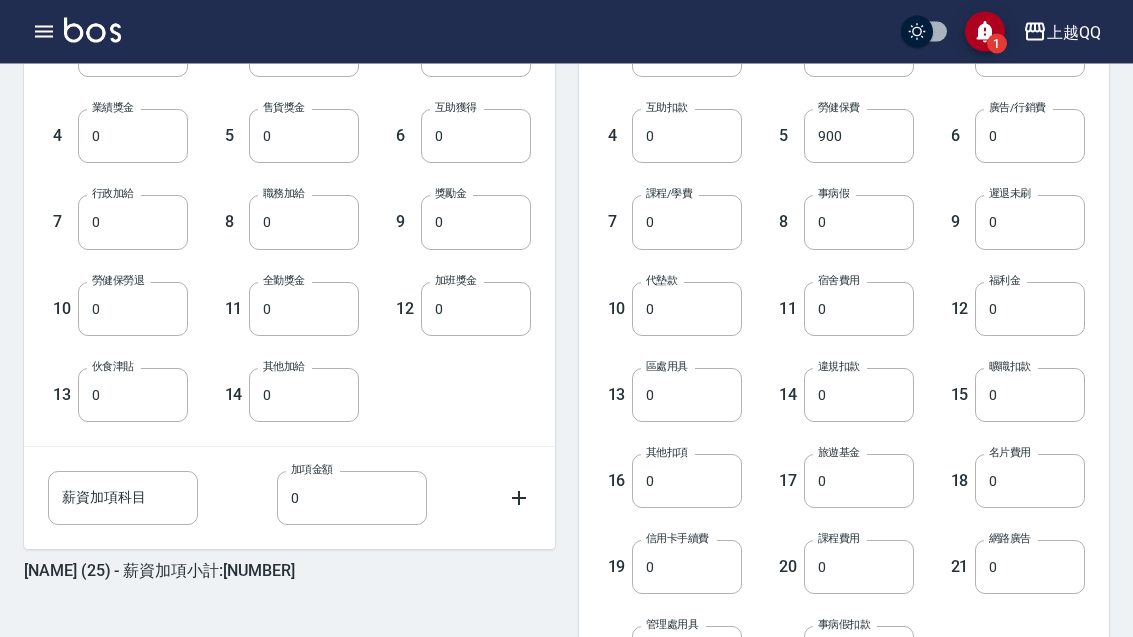 scroll, scrollTop: 856, scrollLeft: 0, axis: vertical 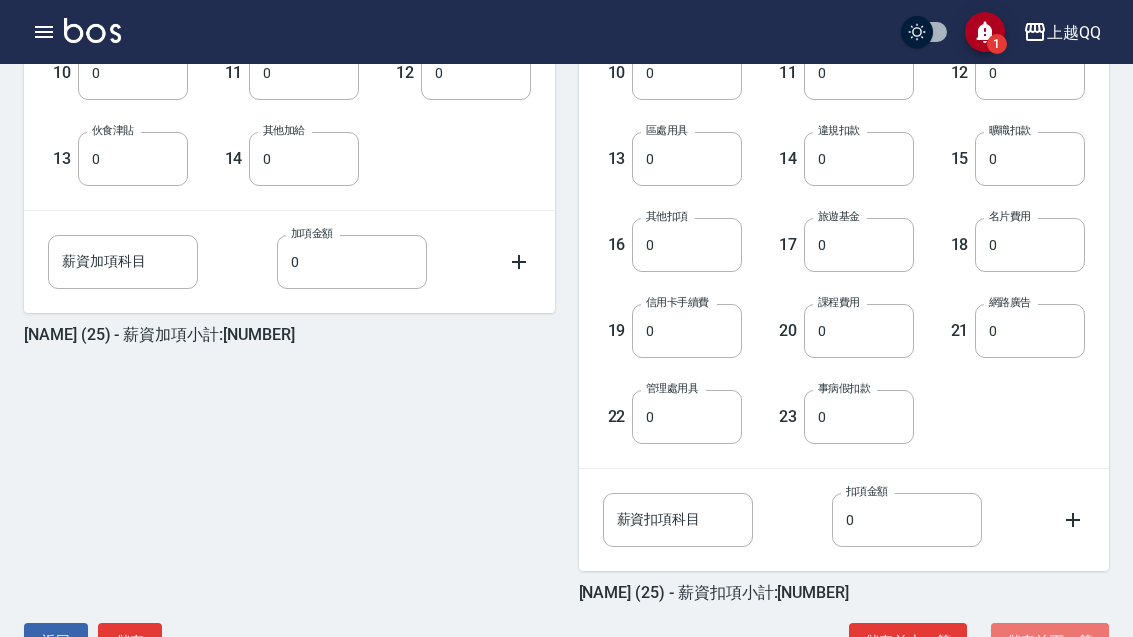 click on "儲存並下一筆" at bounding box center [1050, 641] 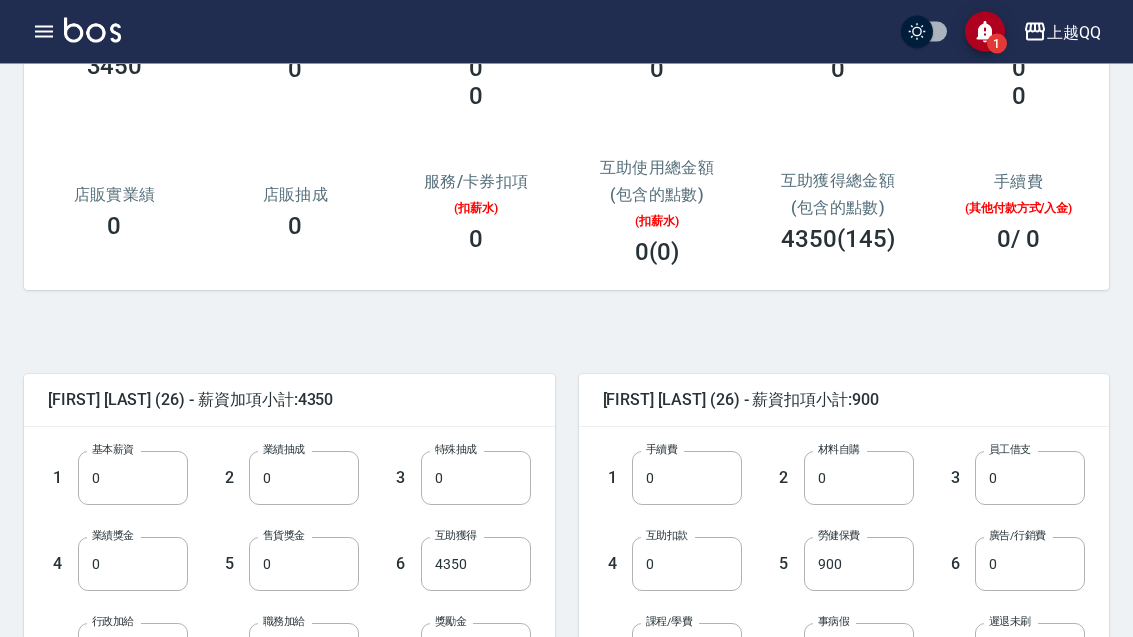 scroll, scrollTop: 193, scrollLeft: 0, axis: vertical 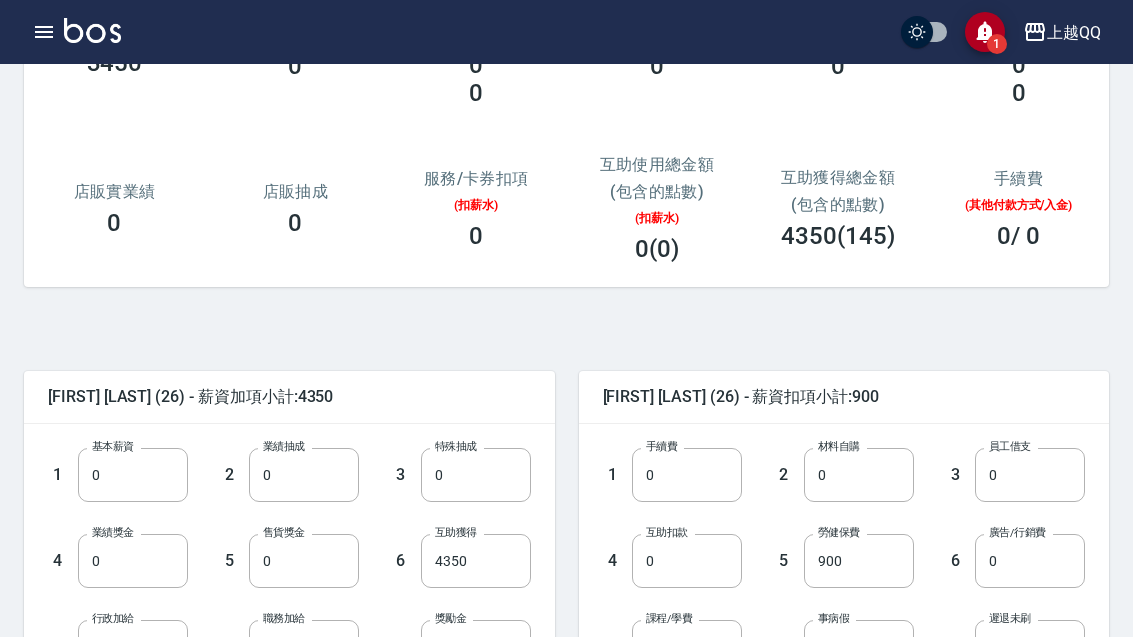 click on "0" at bounding box center (133, 475) 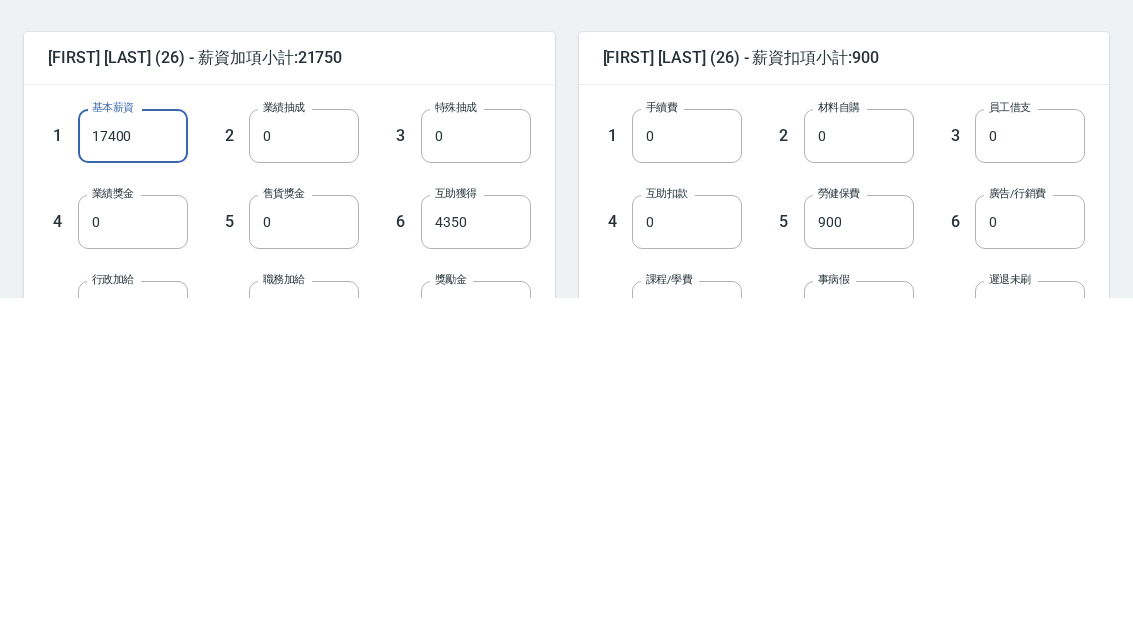 scroll, scrollTop: 532, scrollLeft: 0, axis: vertical 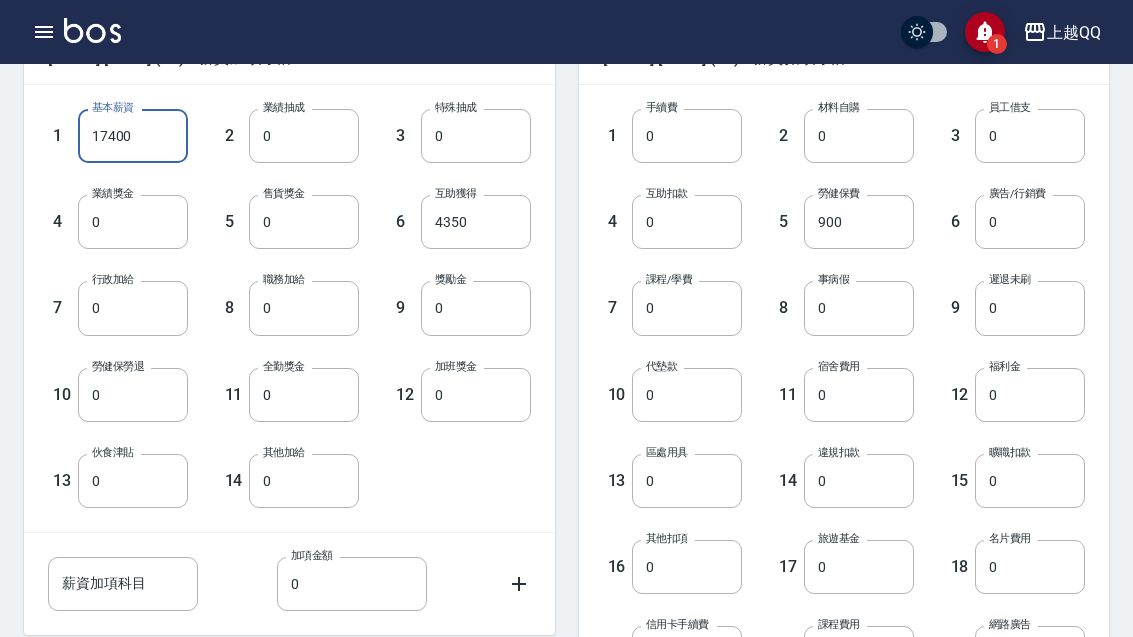type on "17400" 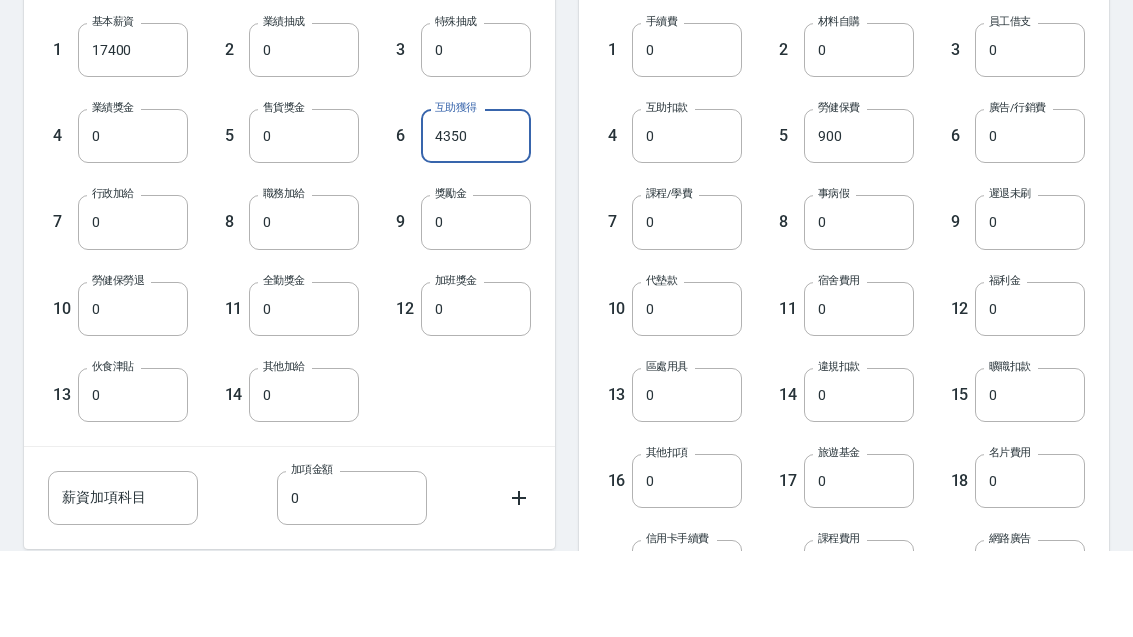 type on "0" 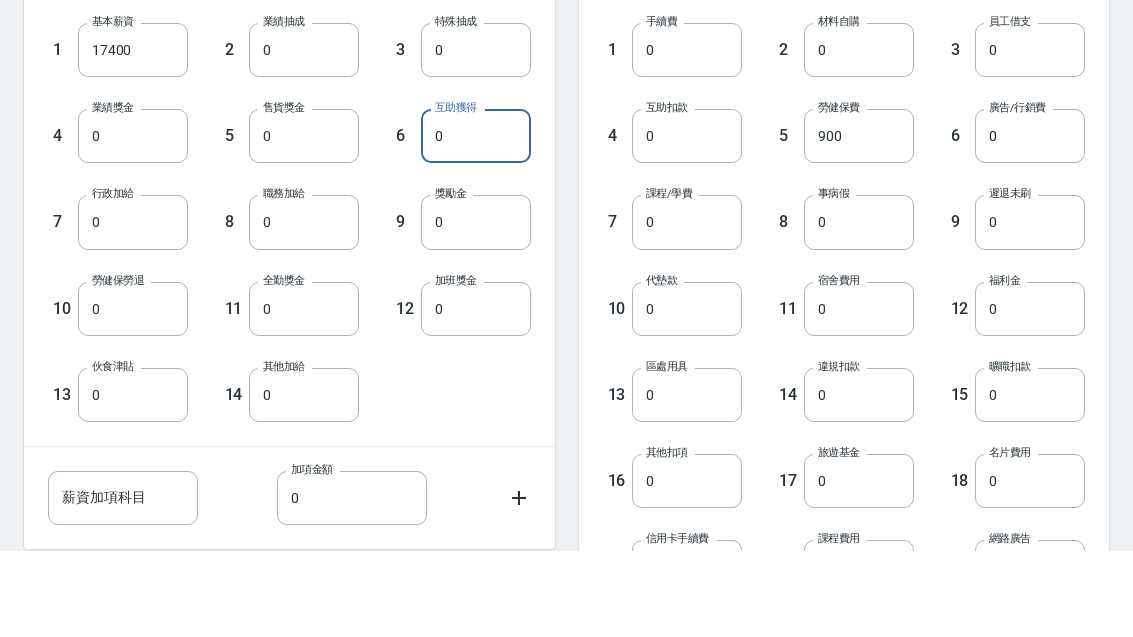 click on "林恩昕 (26) - 薪資扣項小計:900 1 手續費 0 手續費 2 材料自購 0 材料自購 3 員工借支 0 員工借支 4 互助扣款 0 互助扣款 5 勞健保費 900 勞健保費 6 廣告/行銷費 0 廣告/行銷費 7 課程/學費 0 課程/學費 8 事病假 0 事病假 9 遲退未刷 0 遲退未刷 10 代墊款 0 代墊款 11 宿舍費用 0 宿舍費用 12 福利金 0 福利金 13 區處用具 0 區處用具 14 違規扣款 0 違規扣款 15 曠職扣款 0 曠職扣款 16 其他扣項 0 其他扣項 17 旅遊基金 0 旅遊基金 18 名片費用 0 名片費用 19 信用卡手續費 0 信用卡手續費 20 課程費用 0 課程費用 21 網路廣告 0 網路廣告 22 管理處用具 0 管理處用具 23 事病假扣款 0 事病假扣款 薪資扣項科目 薪資扣項科目 扣項金額 0 扣項金額 林恩昕 (26) - 薪資扣項小計:900" at bounding box center [832, 466] 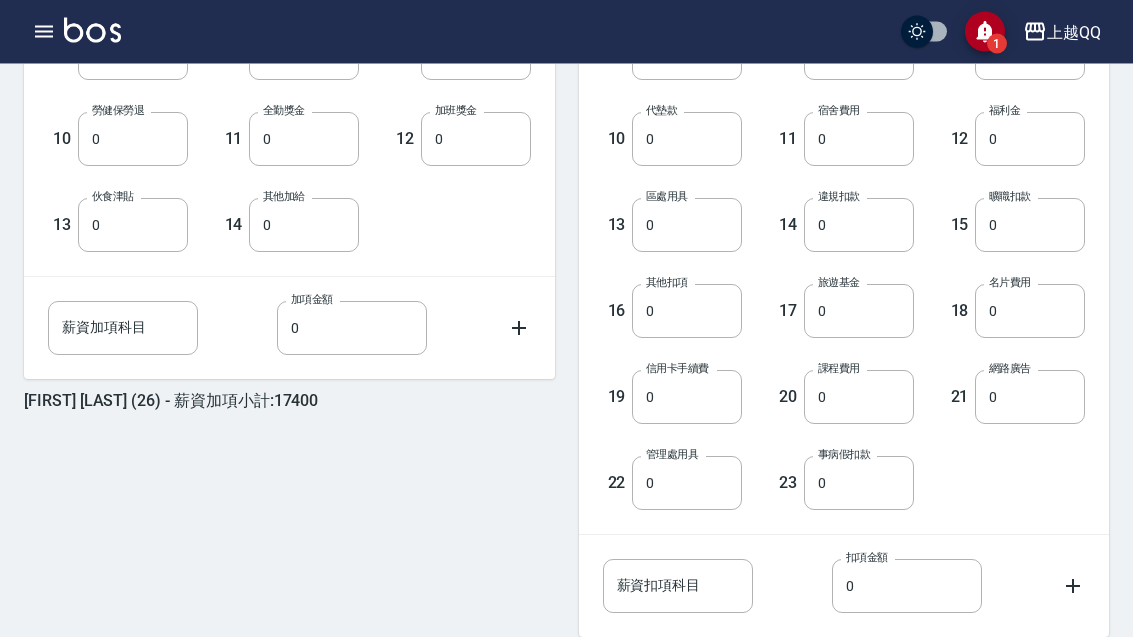 scroll, scrollTop: 856, scrollLeft: 0, axis: vertical 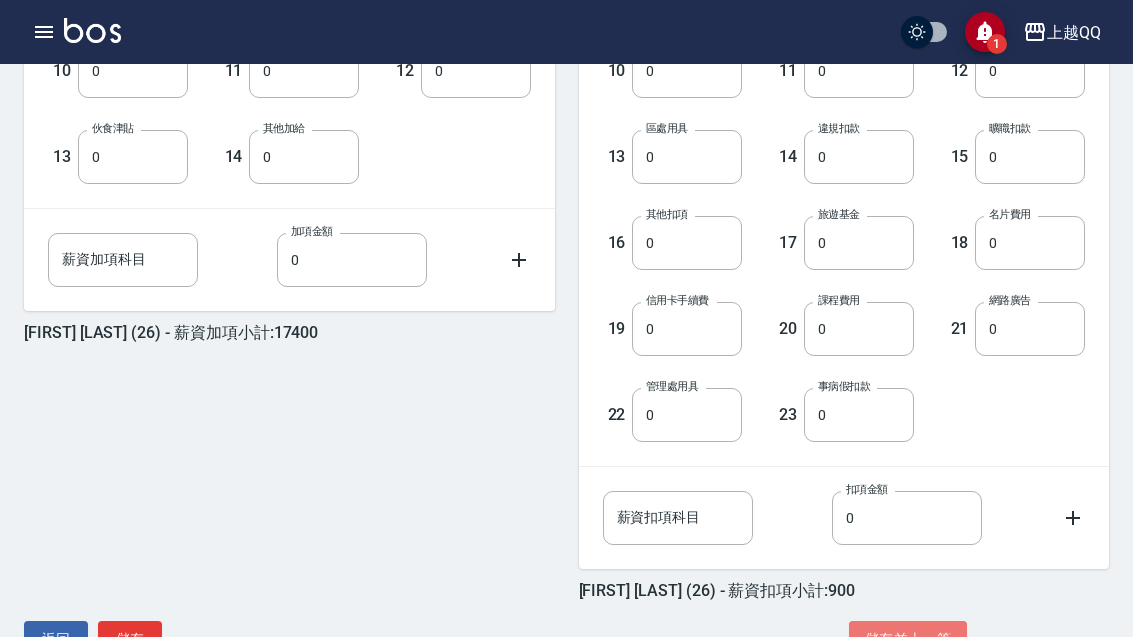 click on "儲存並上一筆" at bounding box center (908, 639) 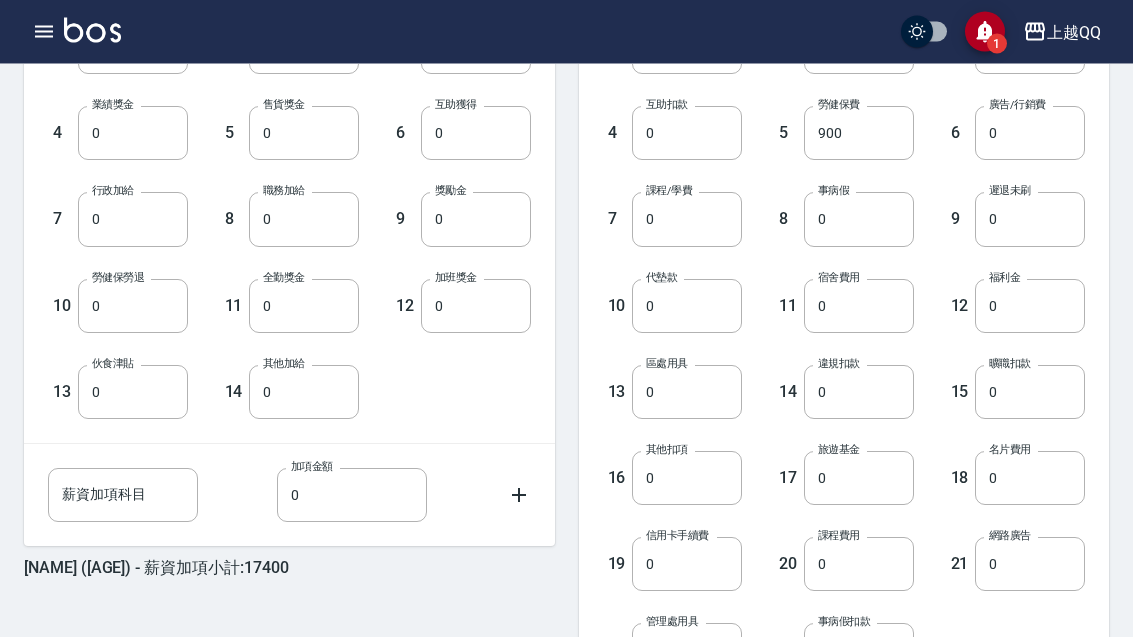 scroll, scrollTop: 856, scrollLeft: 0, axis: vertical 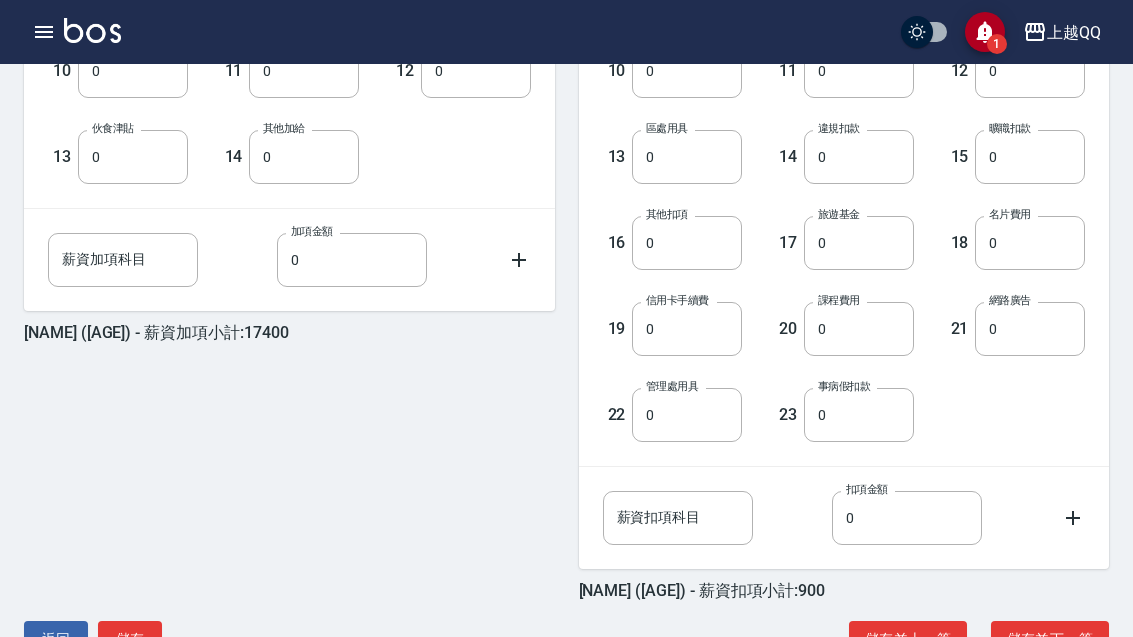 click on "儲存並下一筆" at bounding box center (1050, 639) 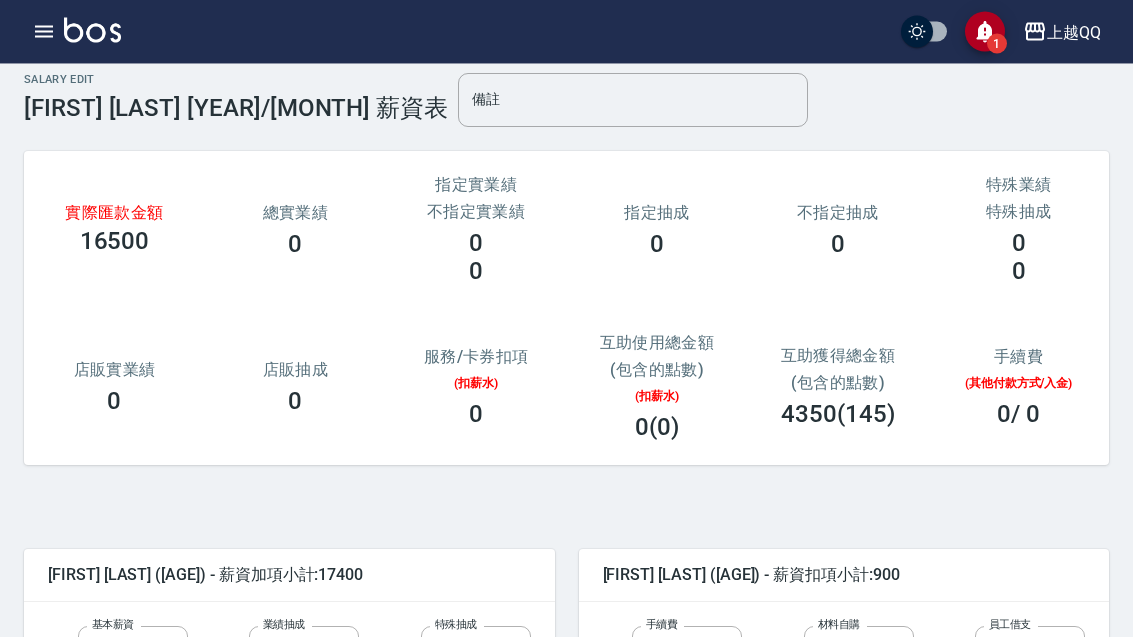 scroll, scrollTop: 15, scrollLeft: 0, axis: vertical 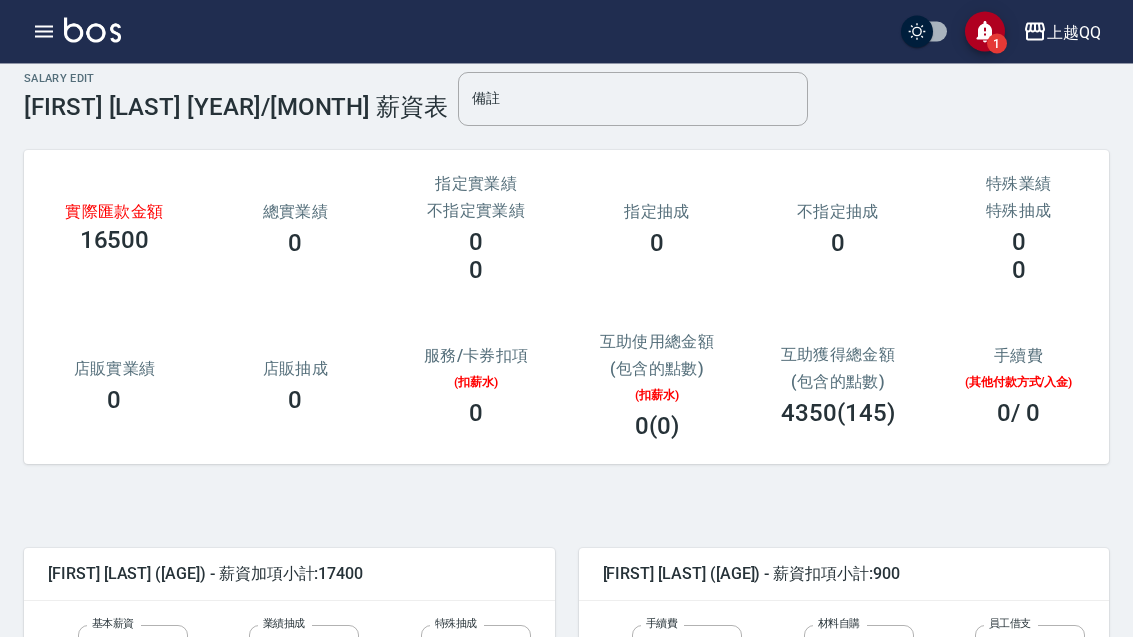 click 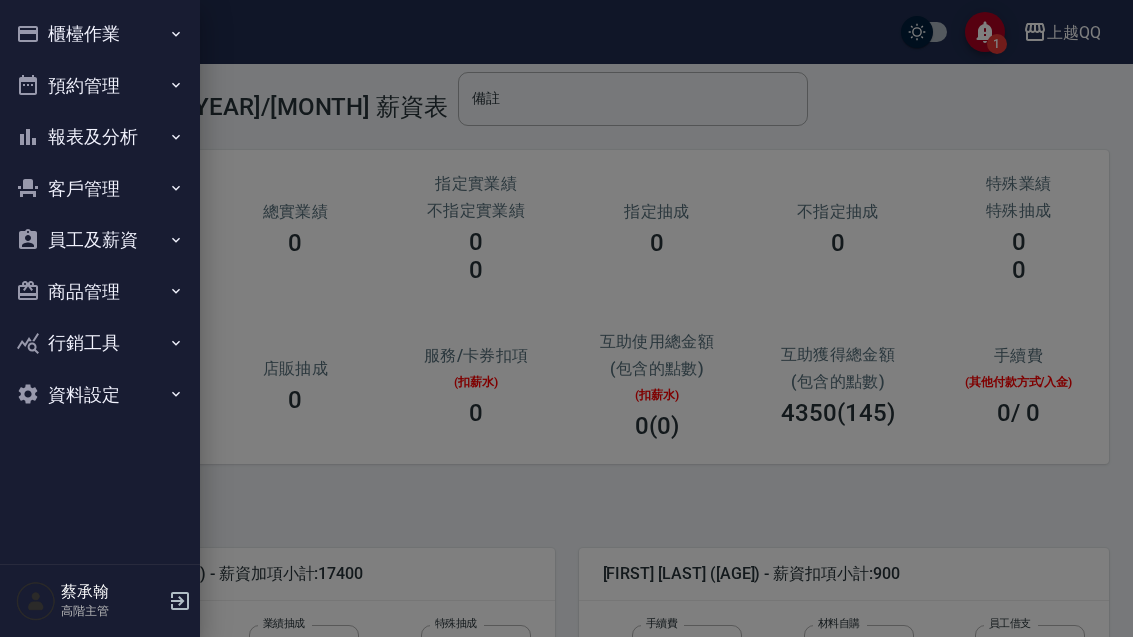 scroll, scrollTop: 0, scrollLeft: 0, axis: both 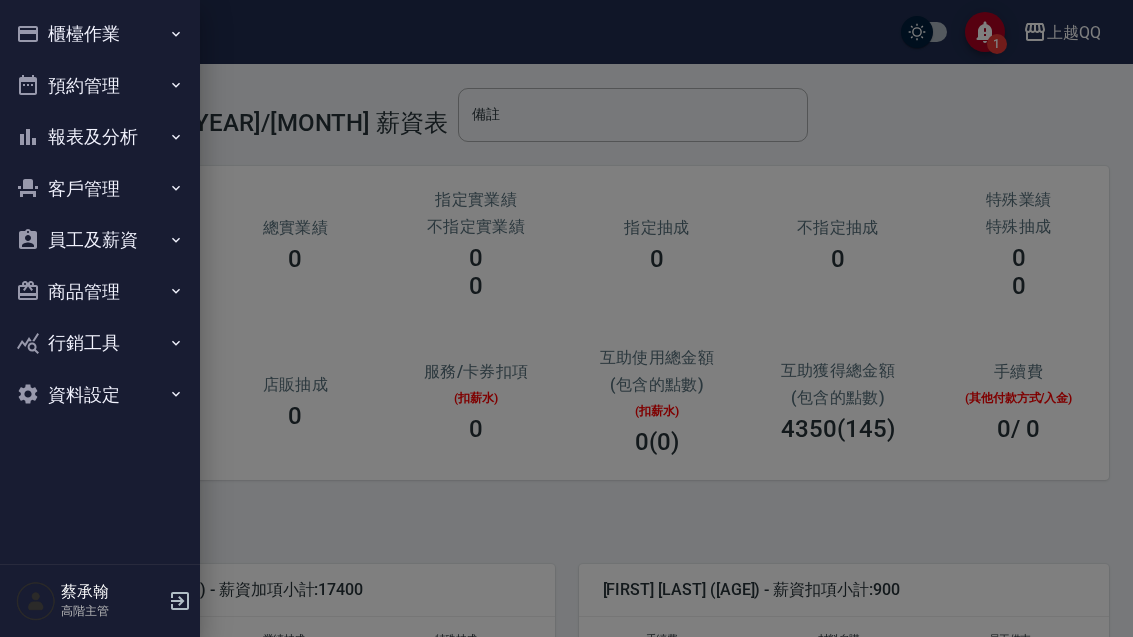click at bounding box center [566, 318] 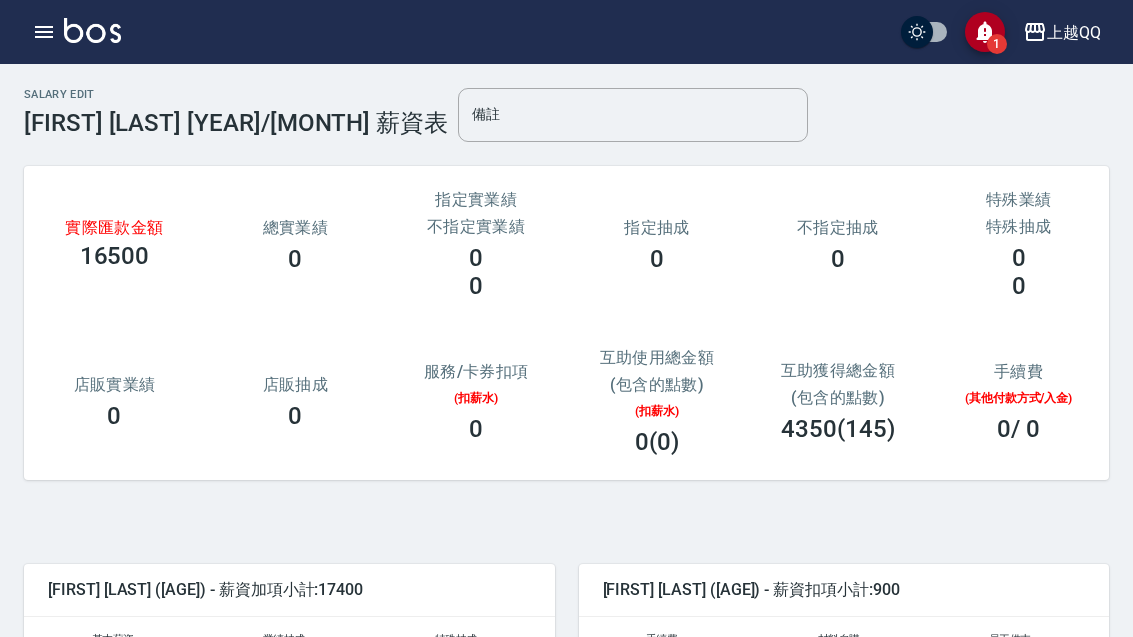 click on "上越QQ" at bounding box center (1074, 32) 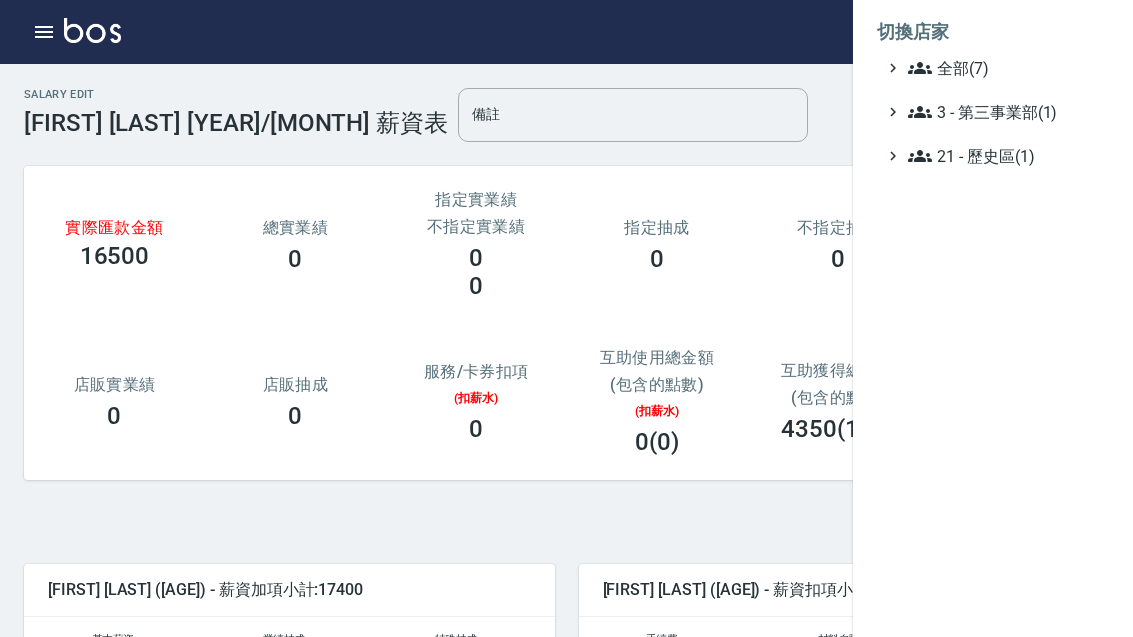 click on "全部(7)" at bounding box center (1004, 68) 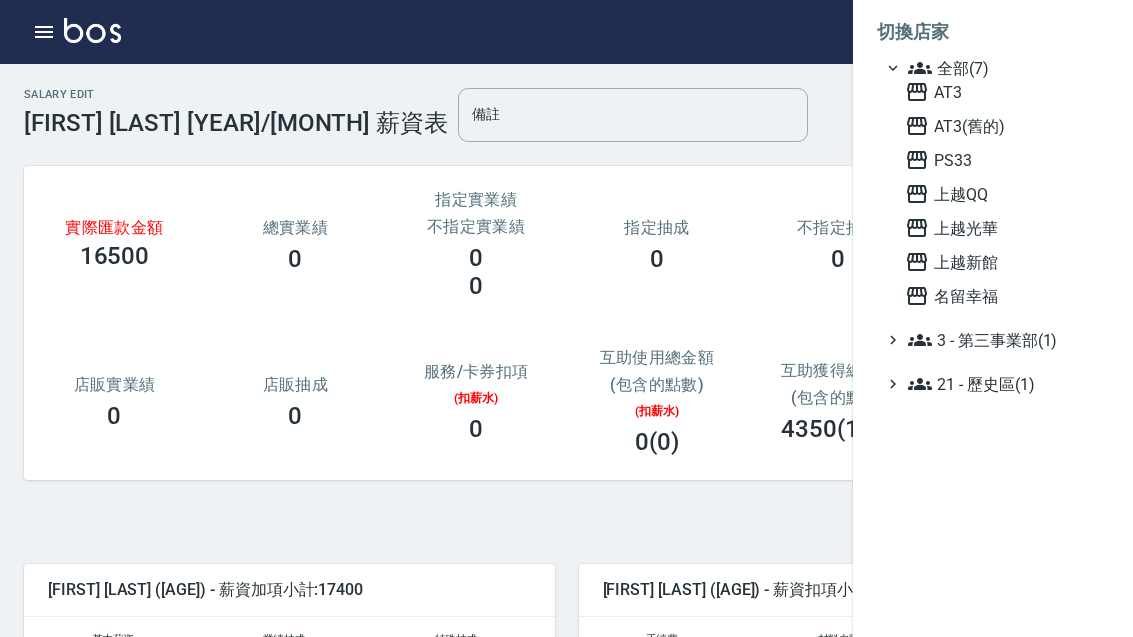 click on "上越光華" at bounding box center [1003, 228] 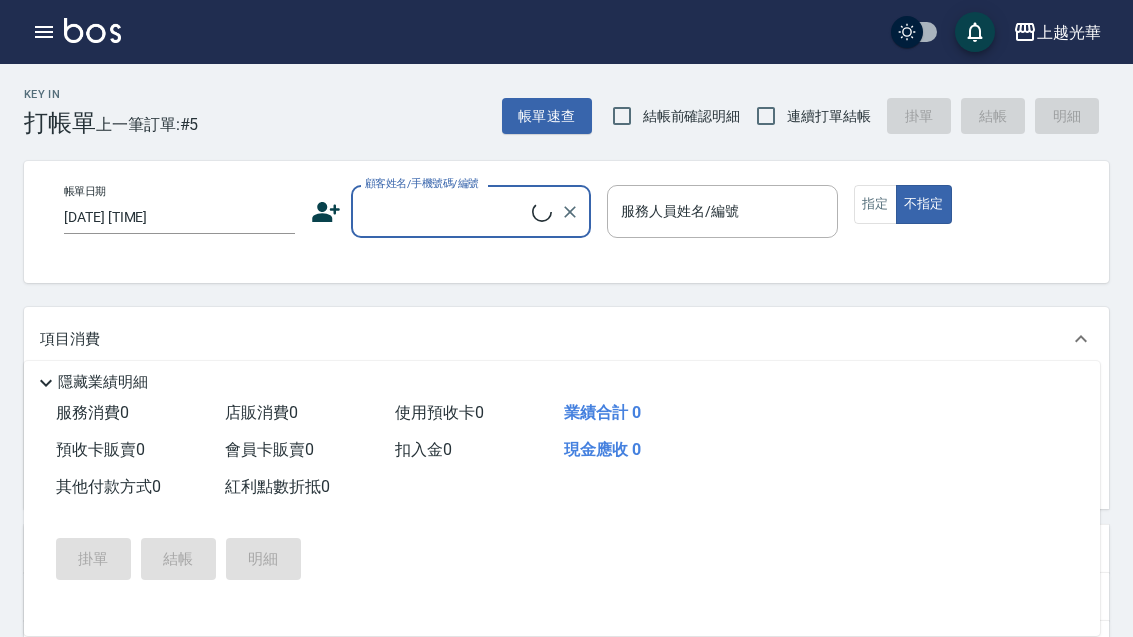 scroll, scrollTop: 0, scrollLeft: 0, axis: both 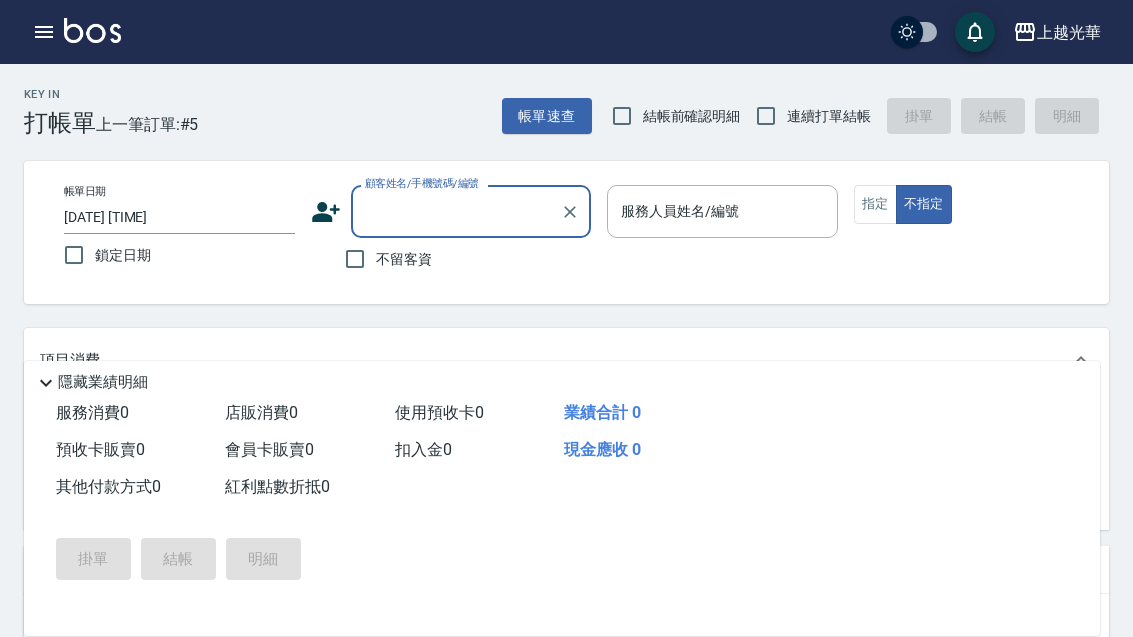 click at bounding box center [44, 32] 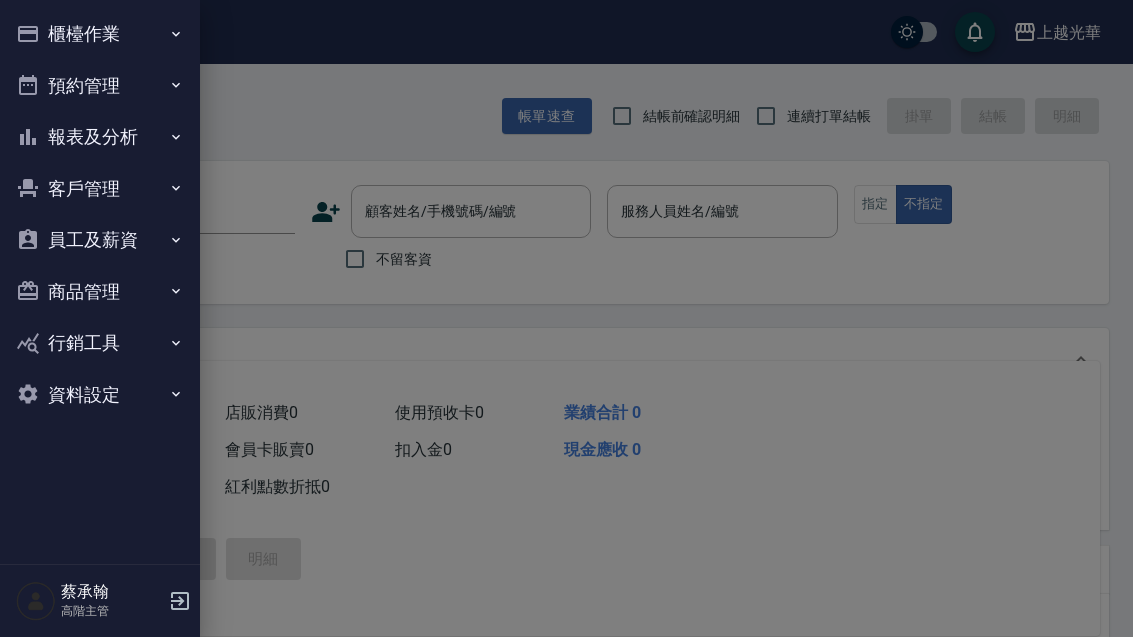 click on "櫃檯作業" at bounding box center [100, 34] 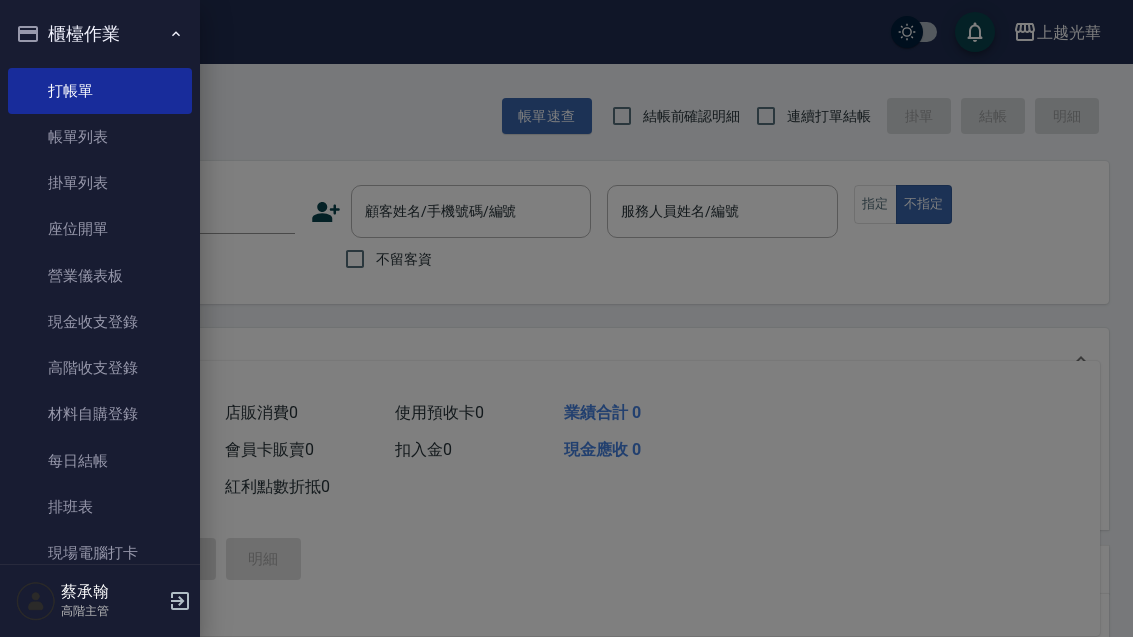 click on "高階收支登錄" at bounding box center [100, 368] 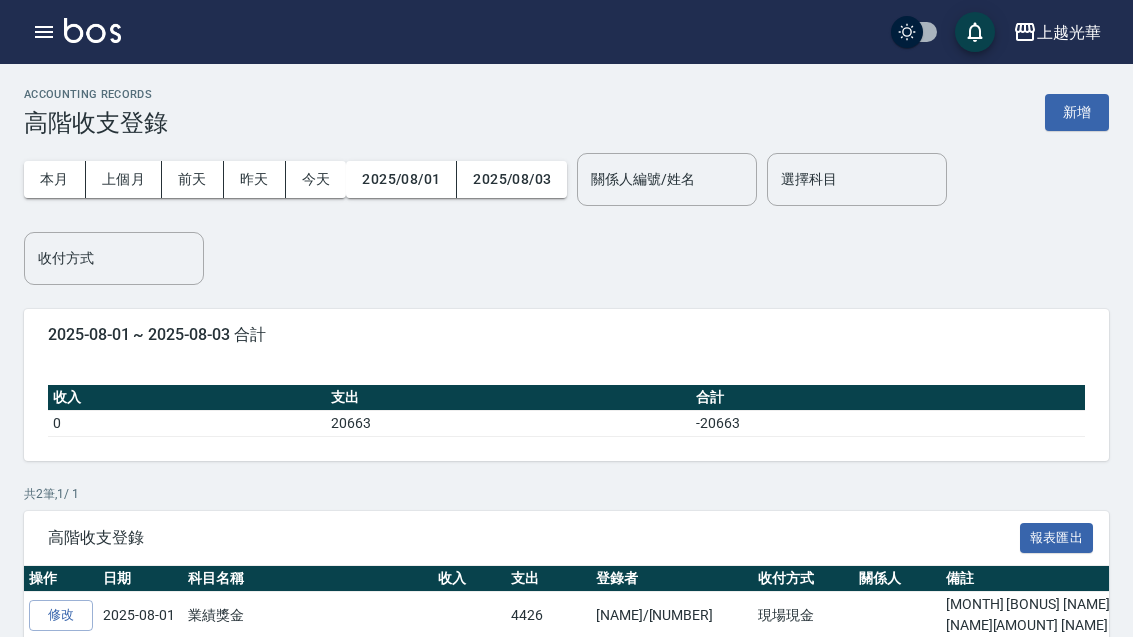 click on "上個月" at bounding box center (124, 179) 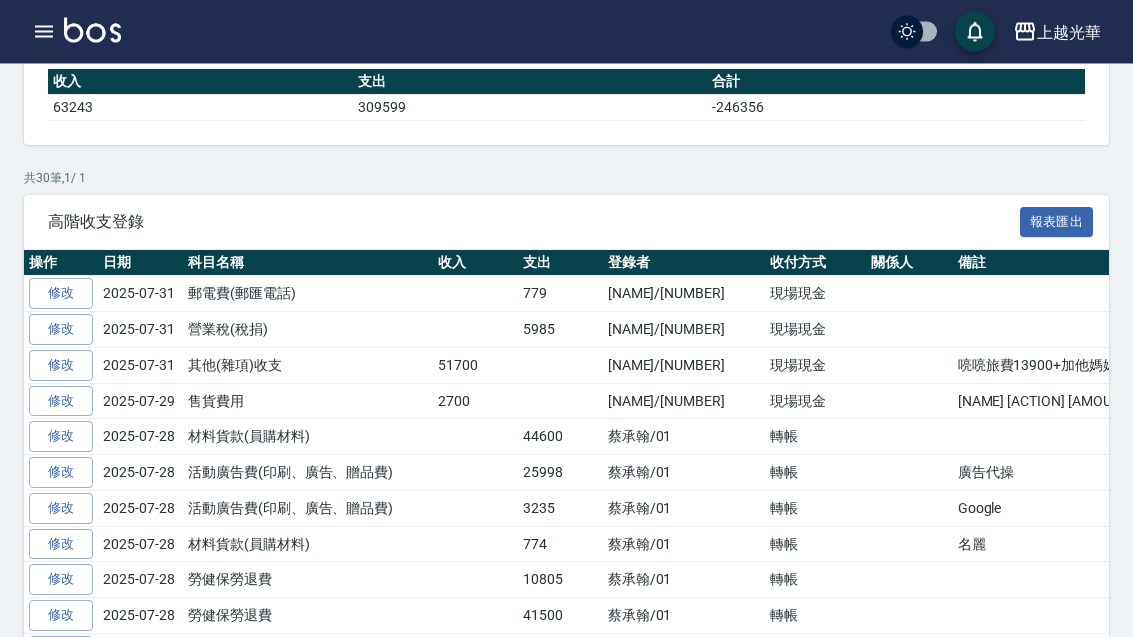 scroll, scrollTop: 310, scrollLeft: 0, axis: vertical 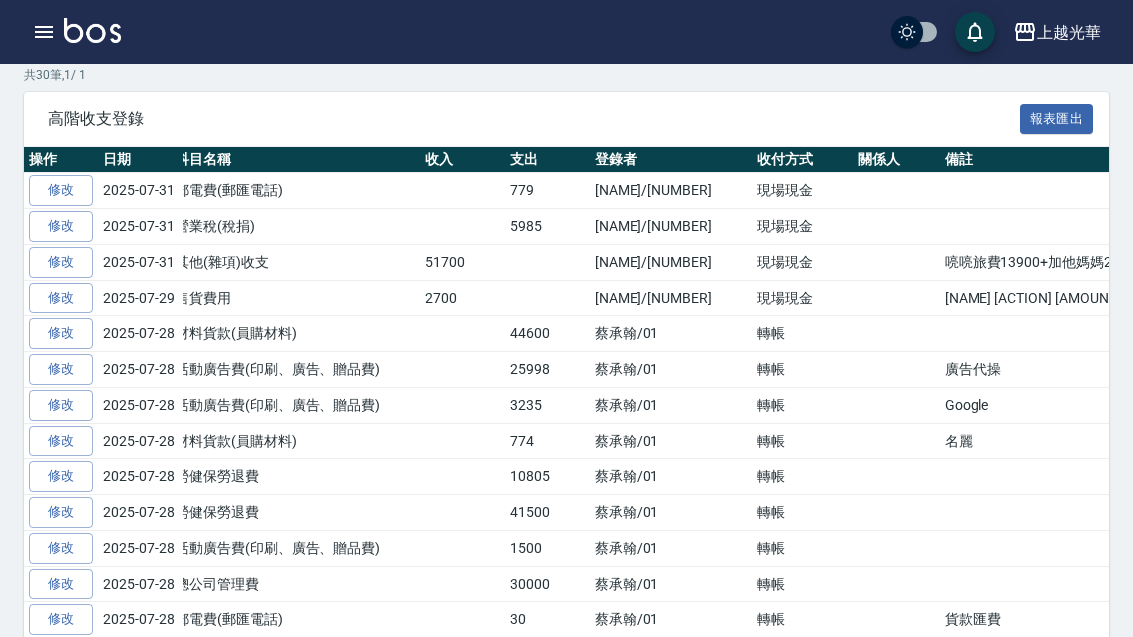 click at bounding box center (44, 32) 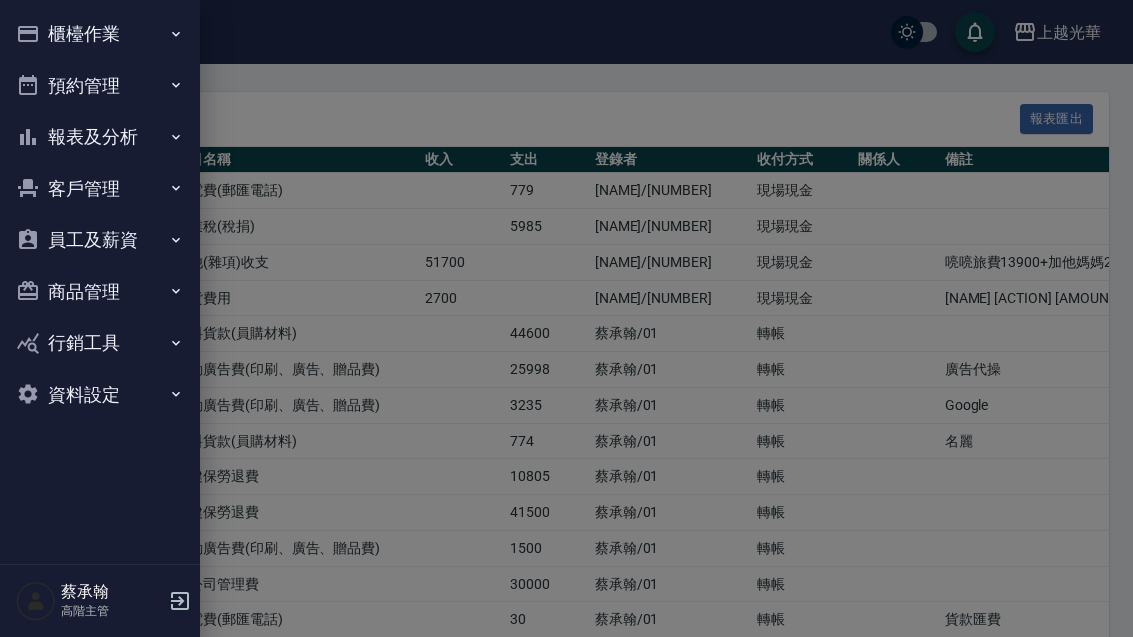 click on "員工及薪資" at bounding box center [100, 240] 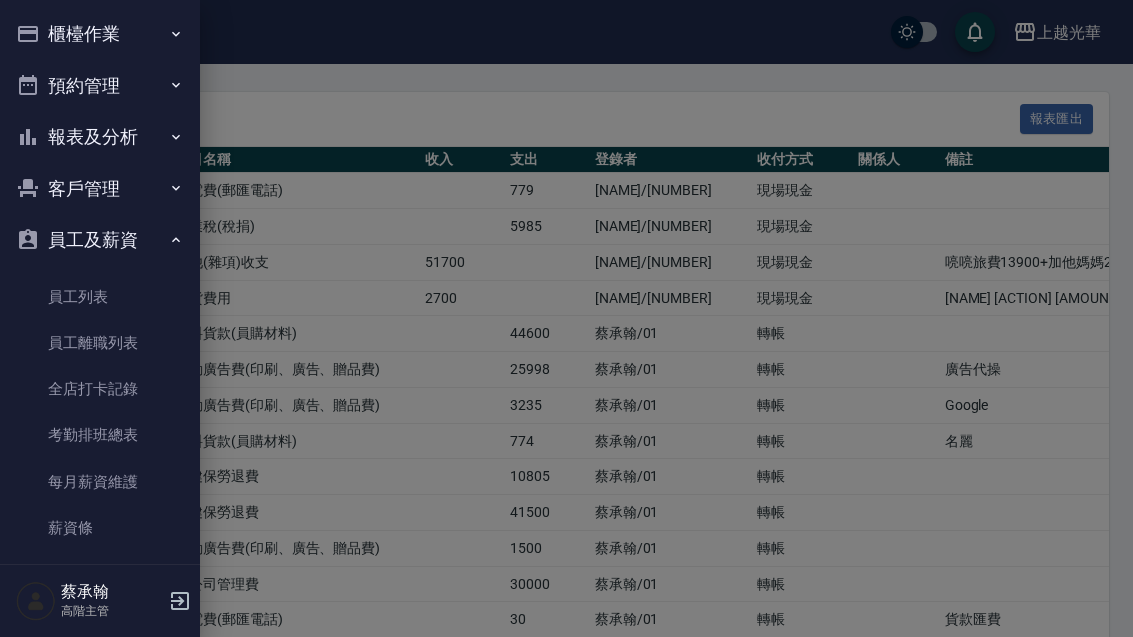 scroll, scrollTop: 61, scrollLeft: 0, axis: vertical 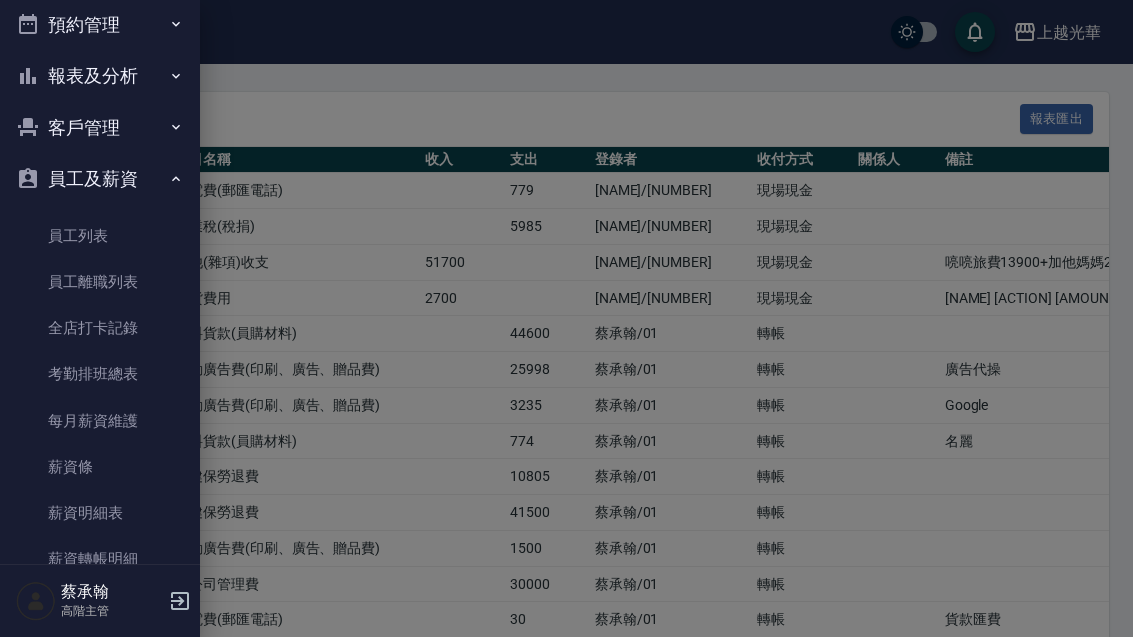 click on "薪資明細表" at bounding box center (100, 513) 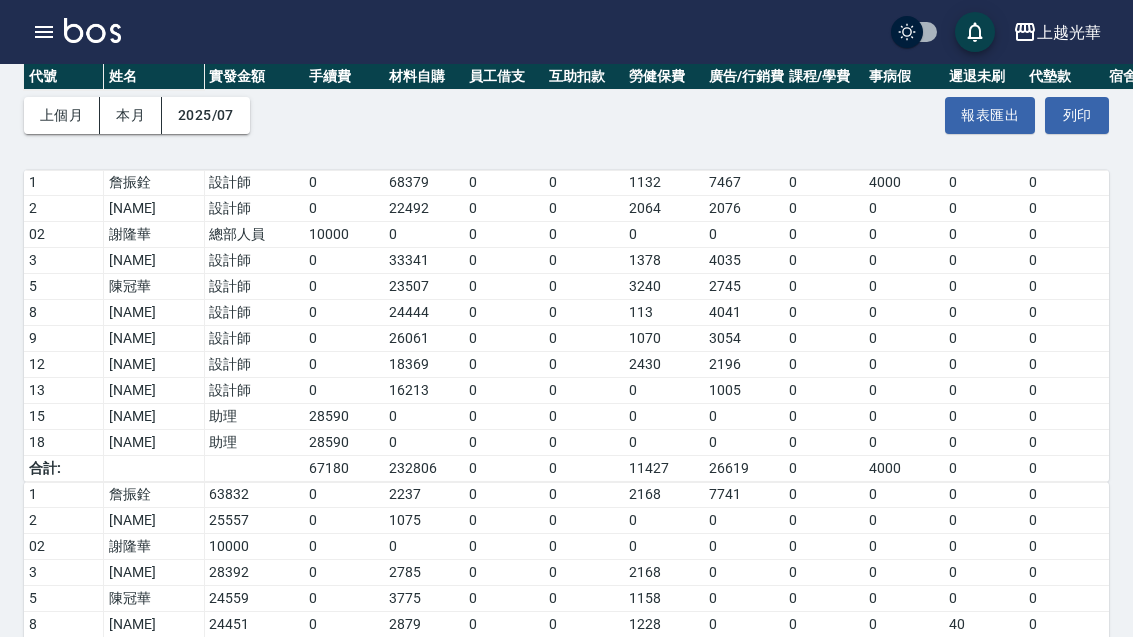 scroll, scrollTop: 180, scrollLeft: 0, axis: vertical 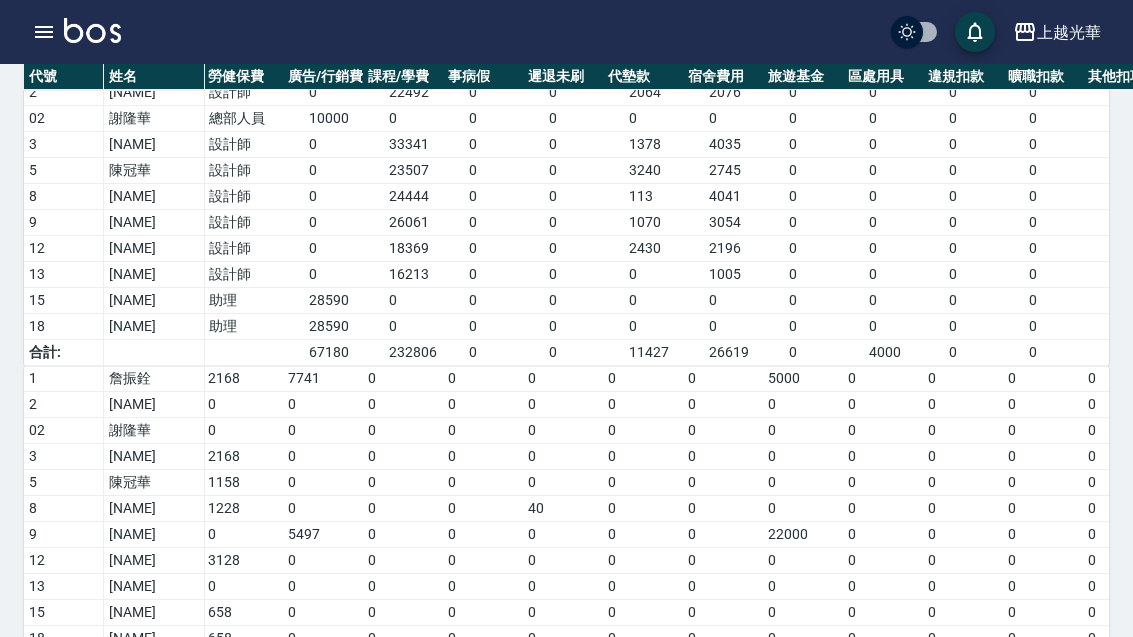 click 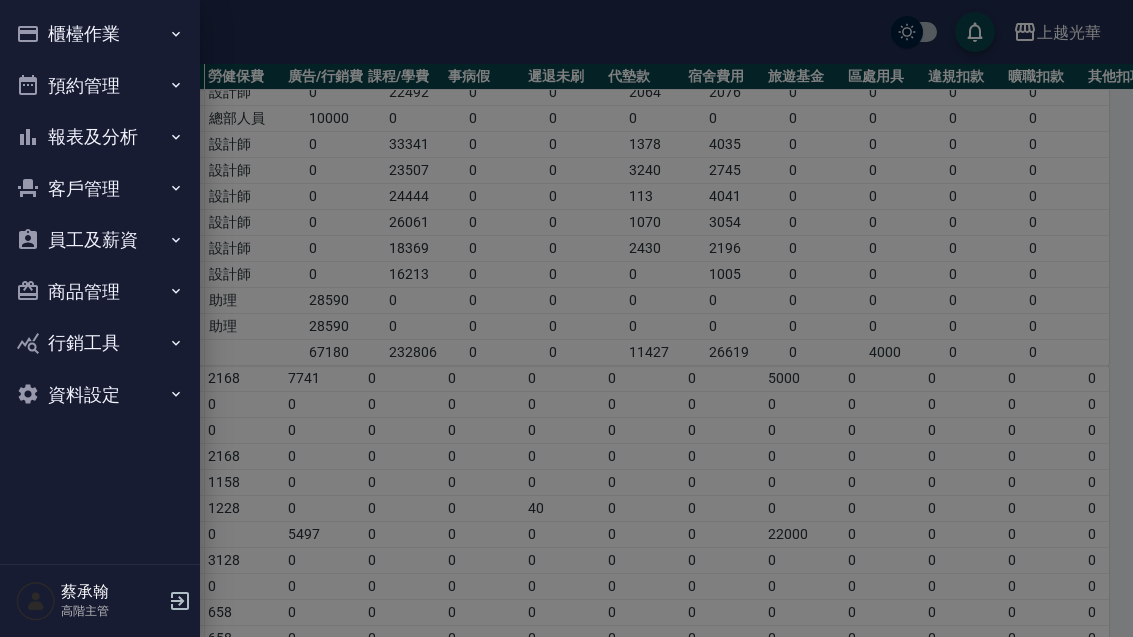 click on "員工及薪資" at bounding box center [100, 240] 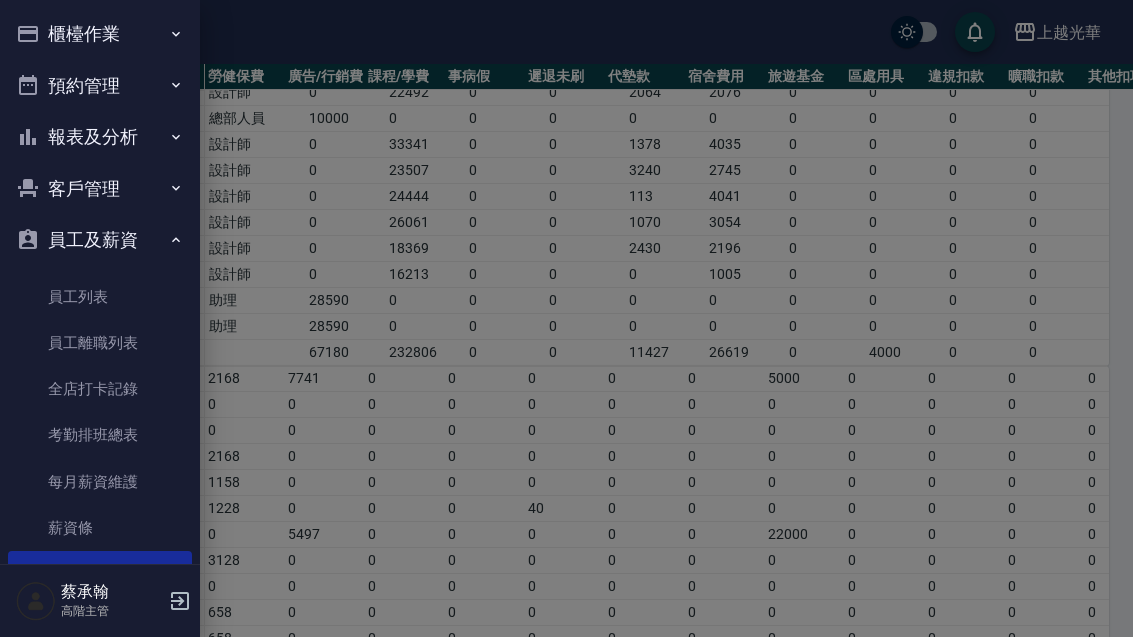 click on "每月薪資維護" at bounding box center [100, 482] 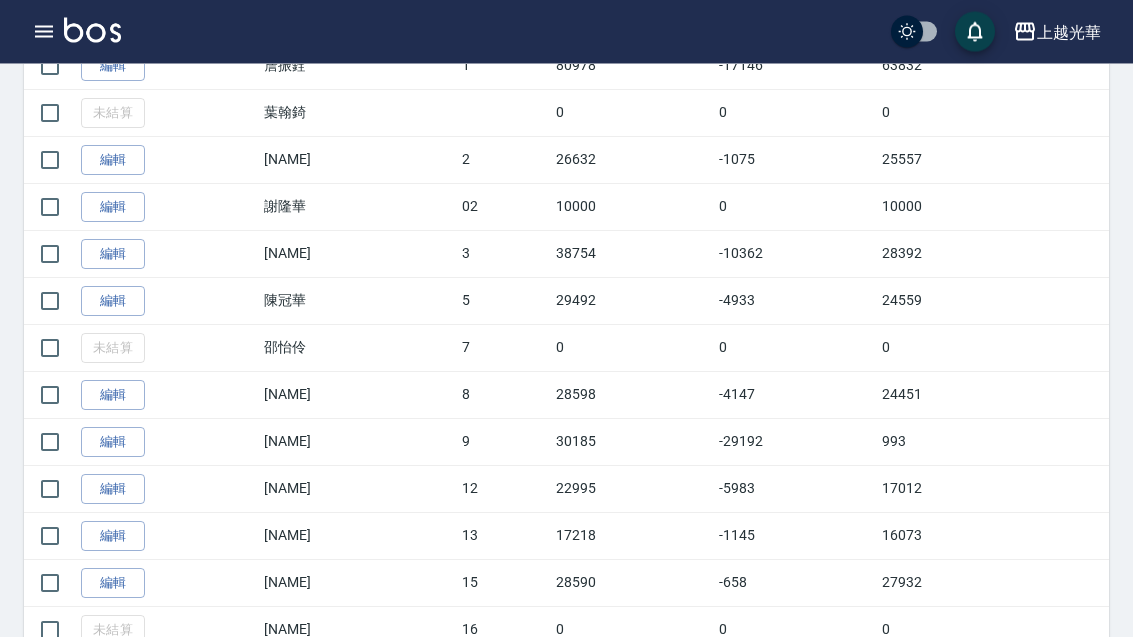 scroll, scrollTop: 534, scrollLeft: 0, axis: vertical 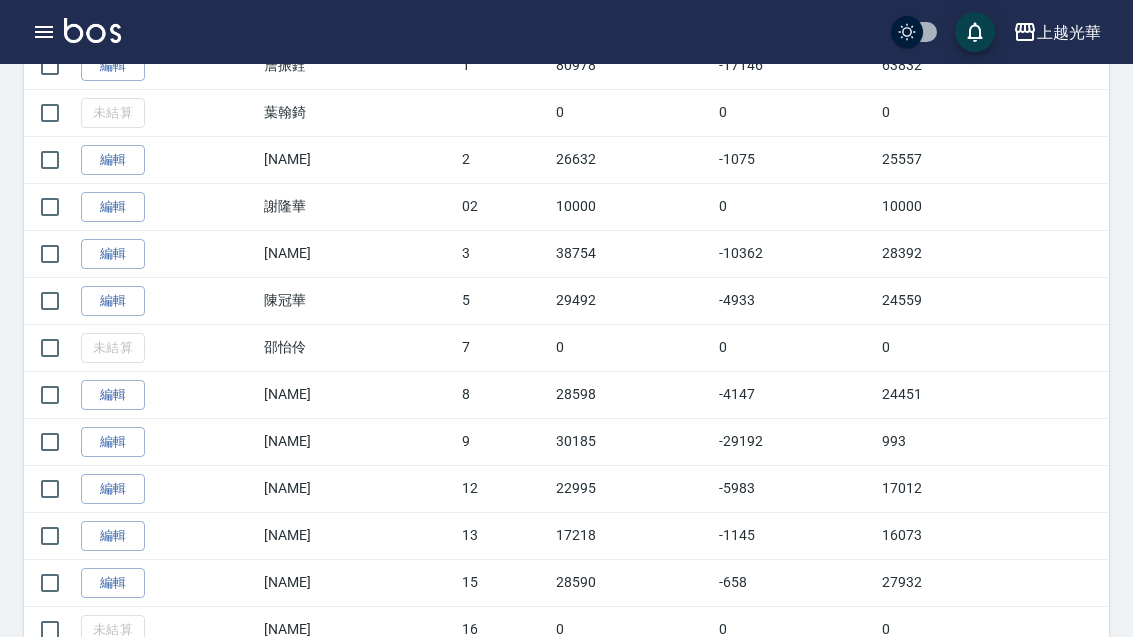 click on "編輯" at bounding box center [113, 301] 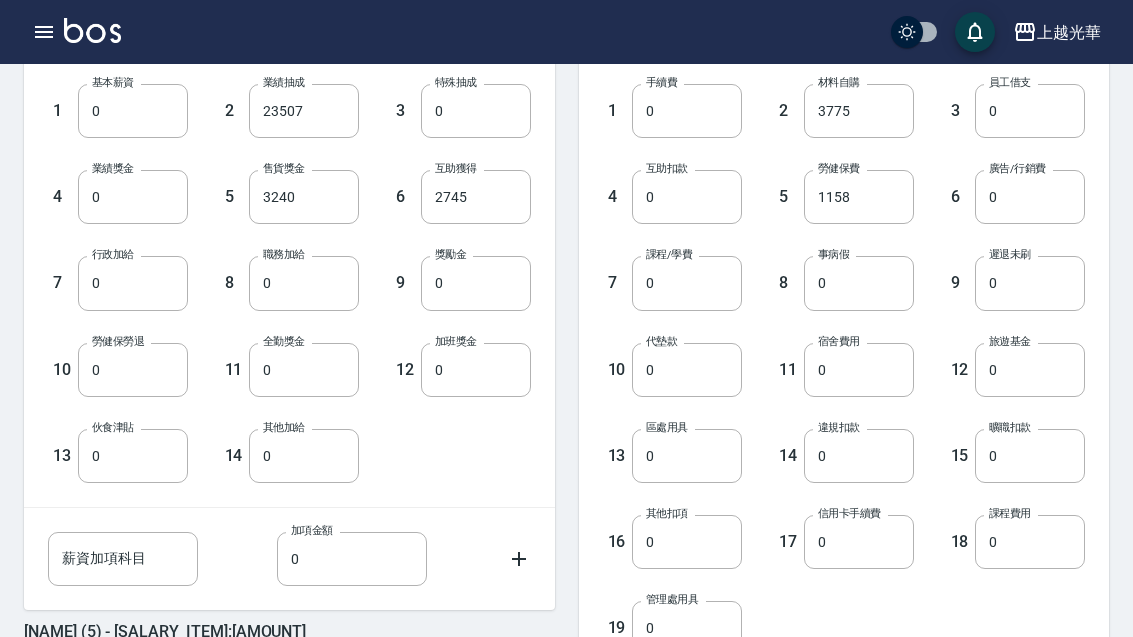 scroll, scrollTop: 559, scrollLeft: 0, axis: vertical 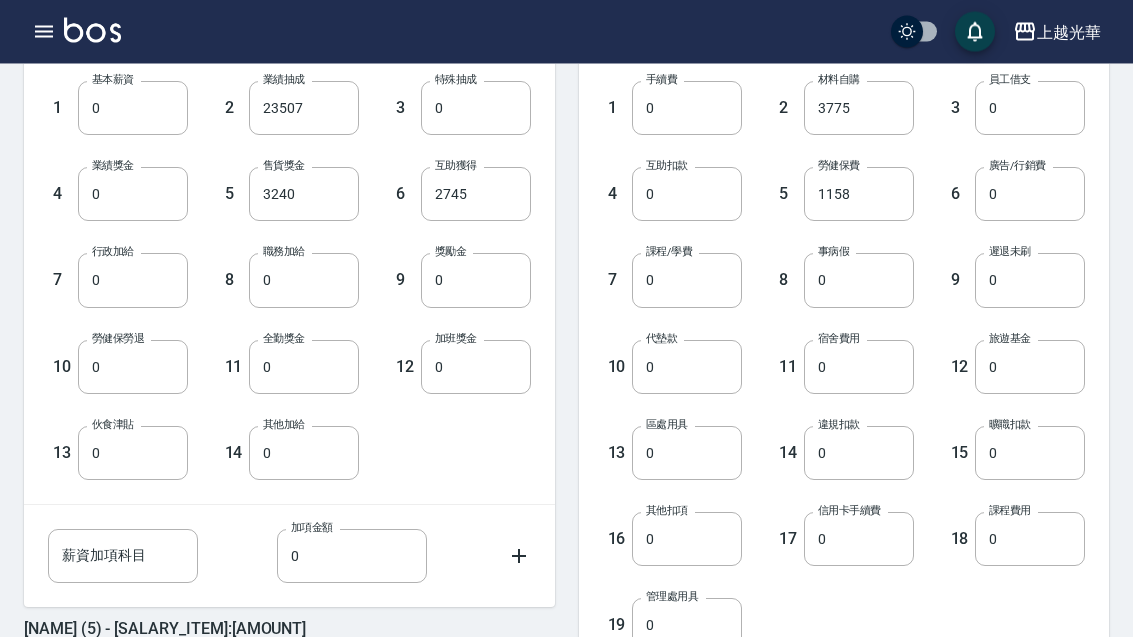 click on "0" at bounding box center (1030, 195) 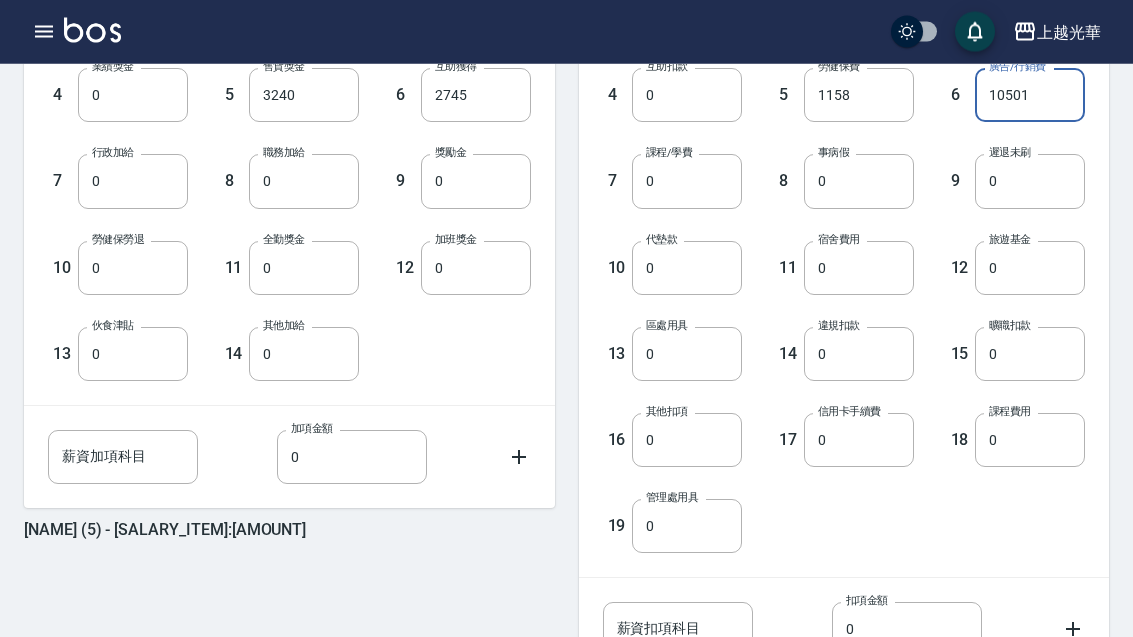 scroll, scrollTop: 770, scrollLeft: 0, axis: vertical 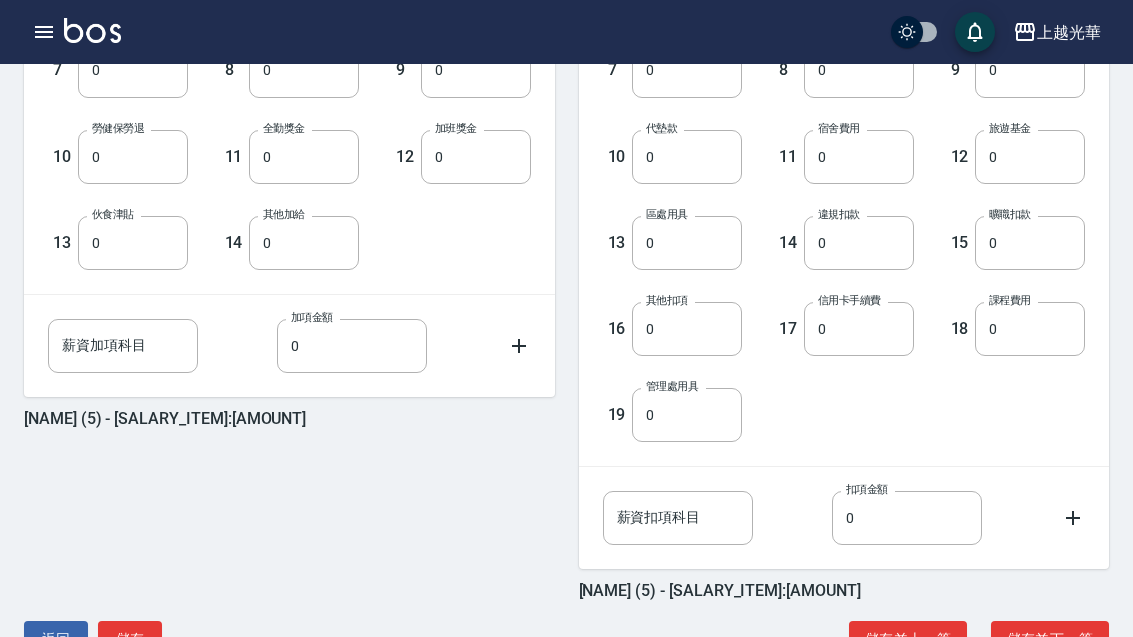 type on "10501" 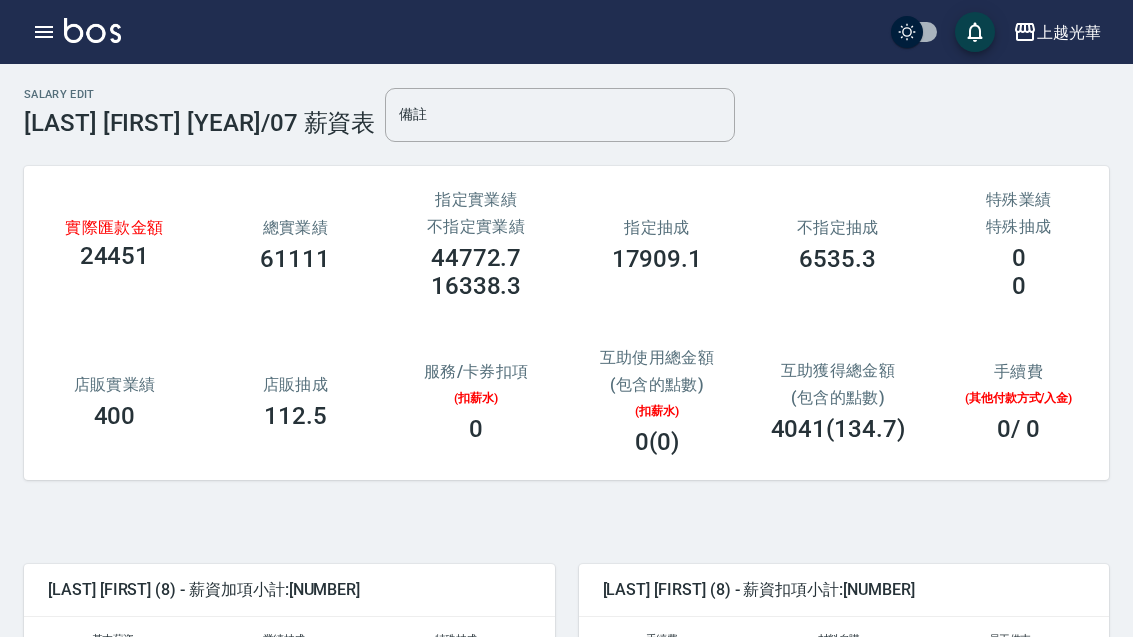 scroll, scrollTop: 0, scrollLeft: 0, axis: both 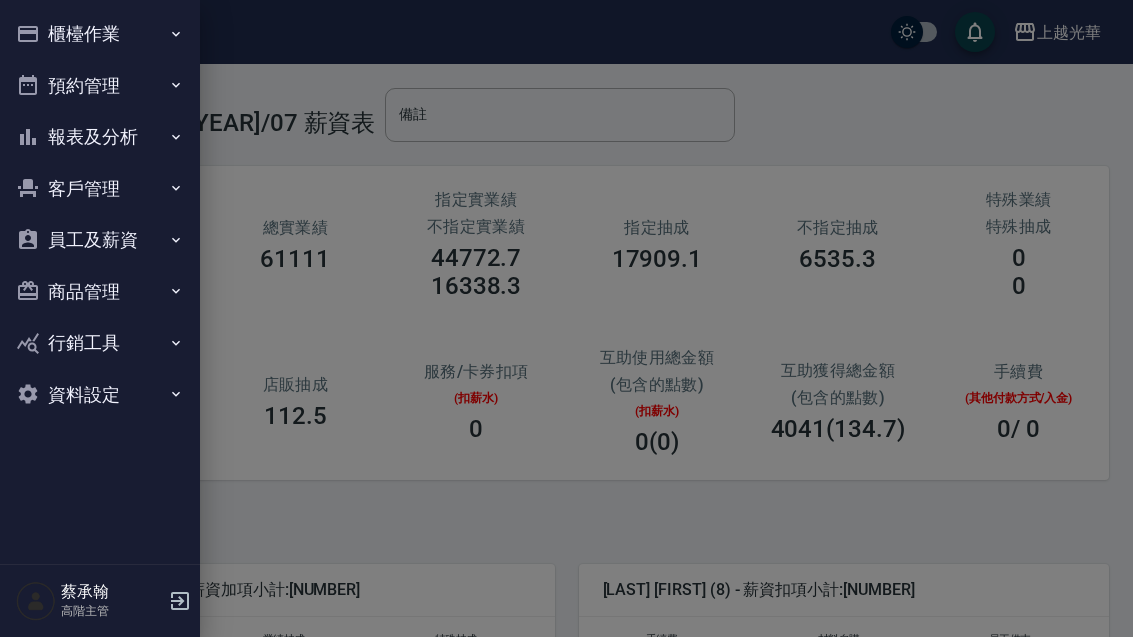click 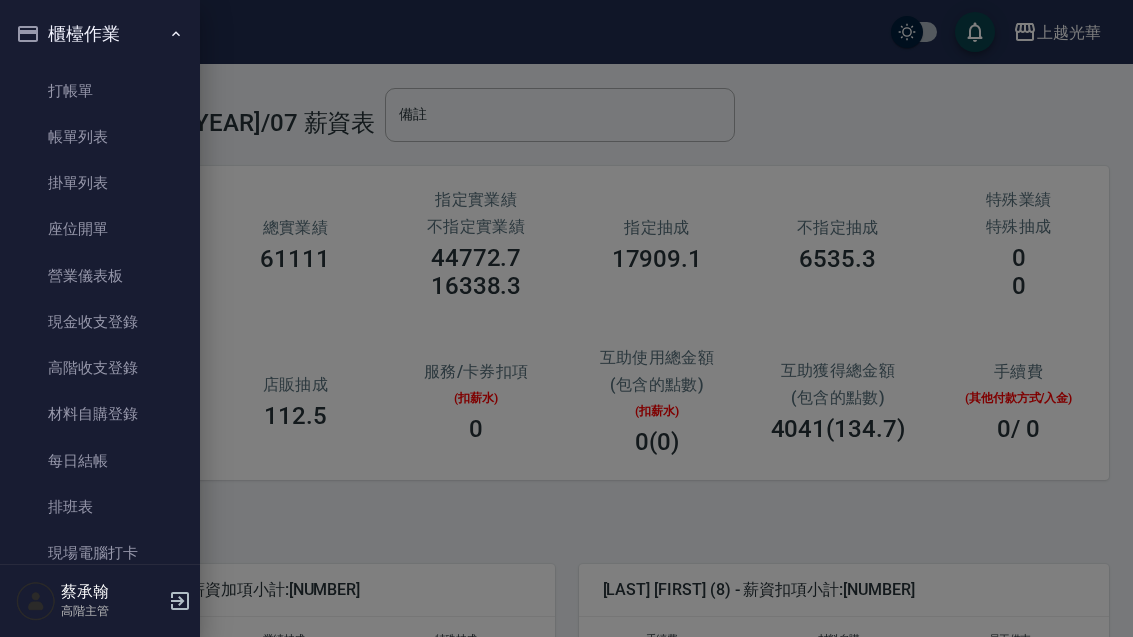 click on "櫃檯作業" at bounding box center (100, 34) 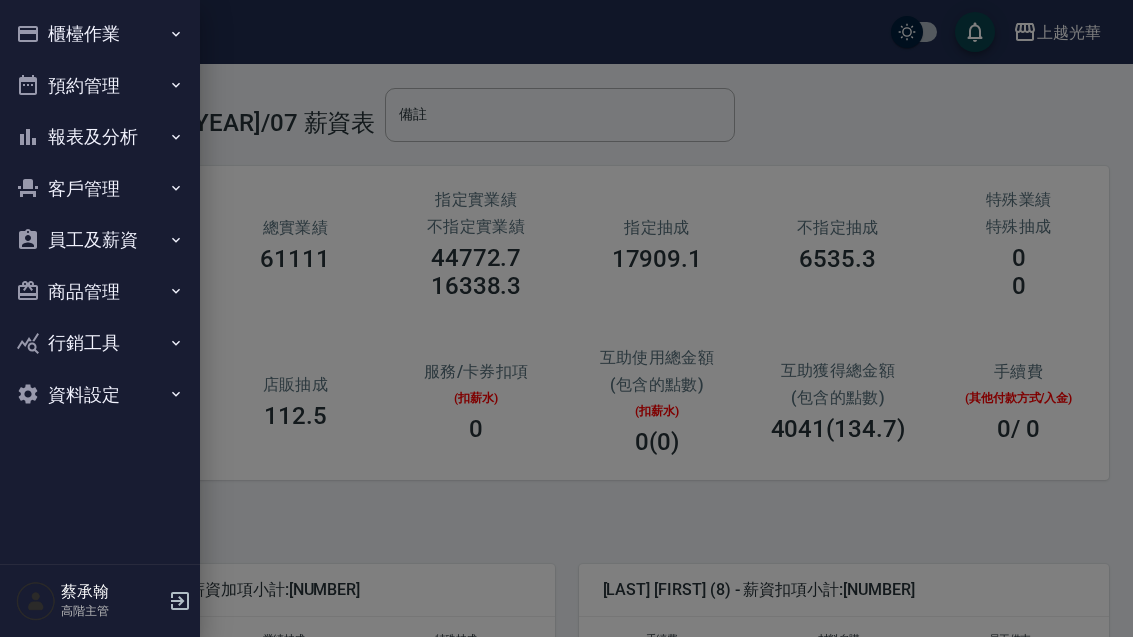 click on "員工及薪資" at bounding box center [100, 240] 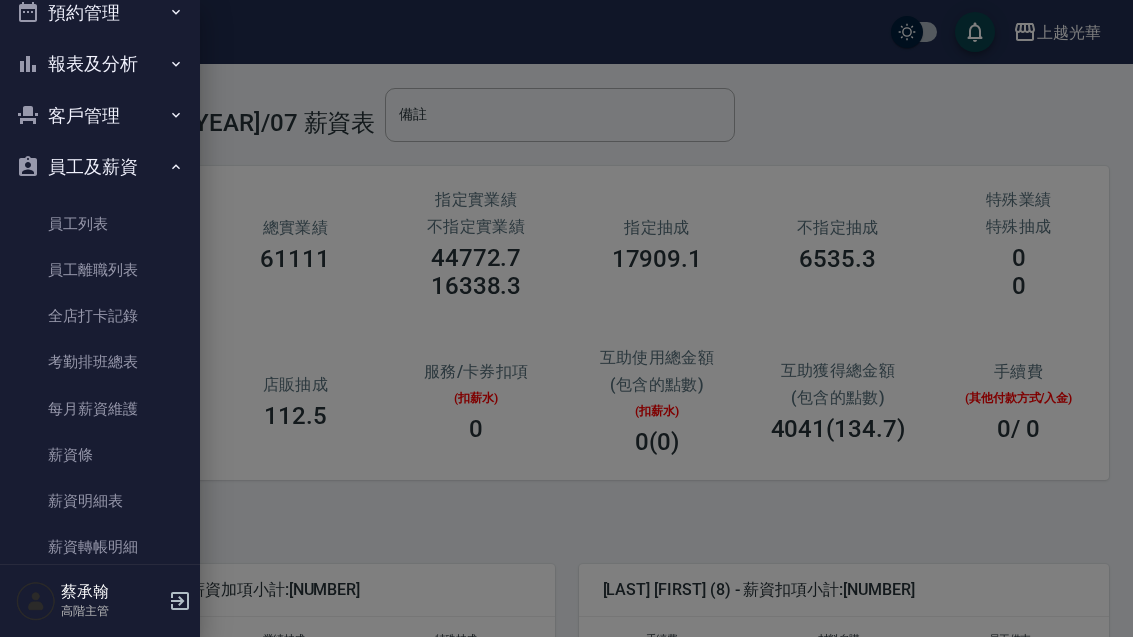 scroll, scrollTop: 79, scrollLeft: 0, axis: vertical 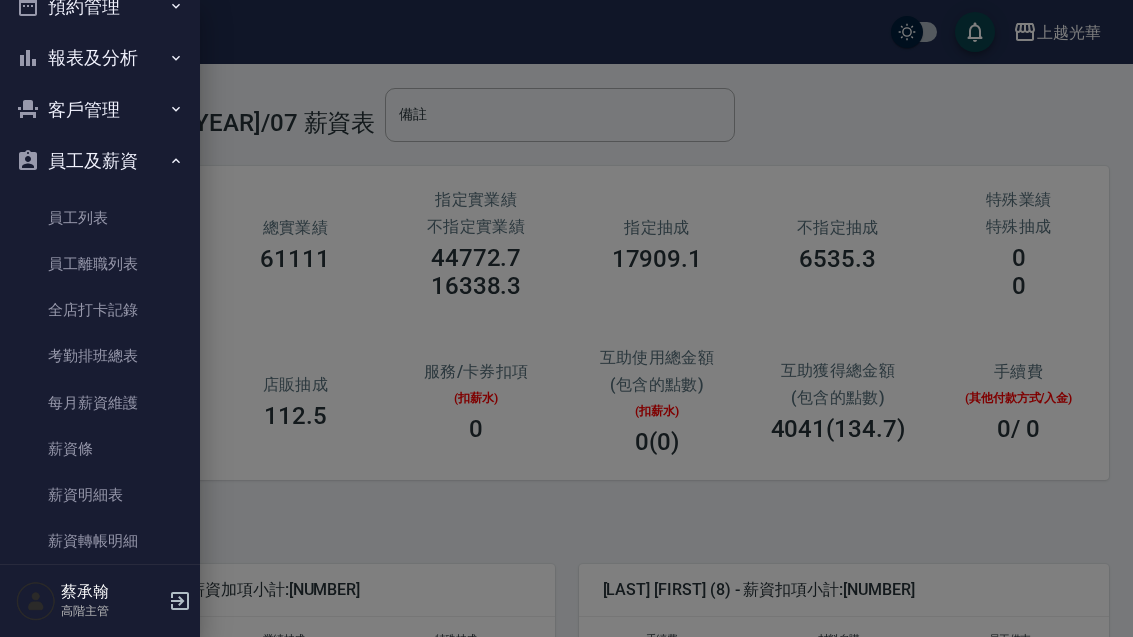 click on "每月薪資維護" at bounding box center (100, 403) 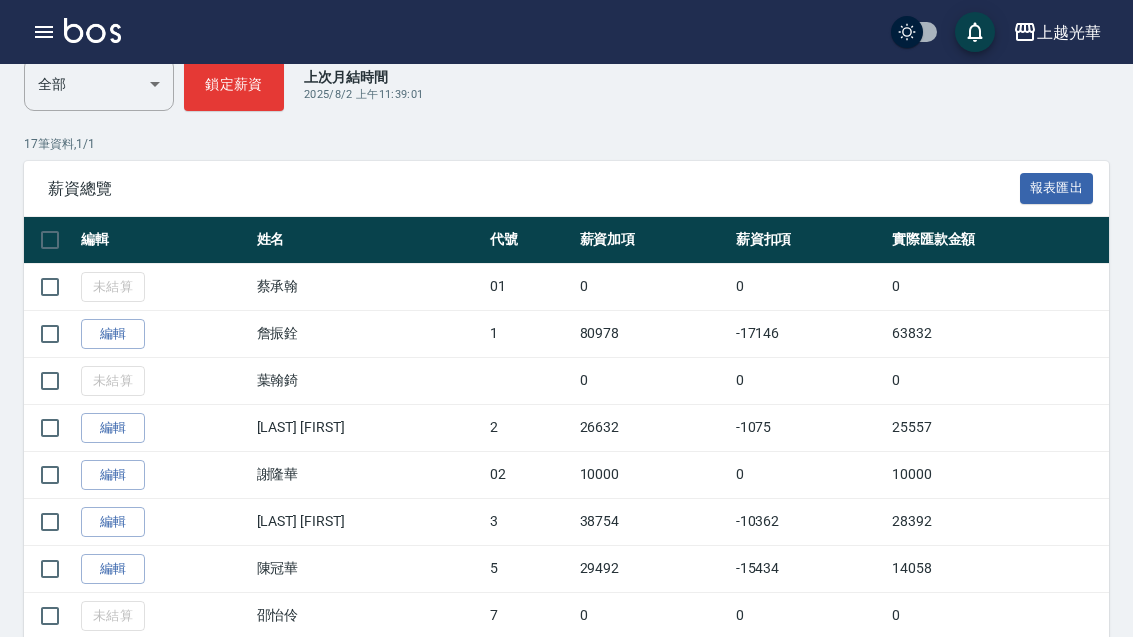 scroll, scrollTop: 354, scrollLeft: 0, axis: vertical 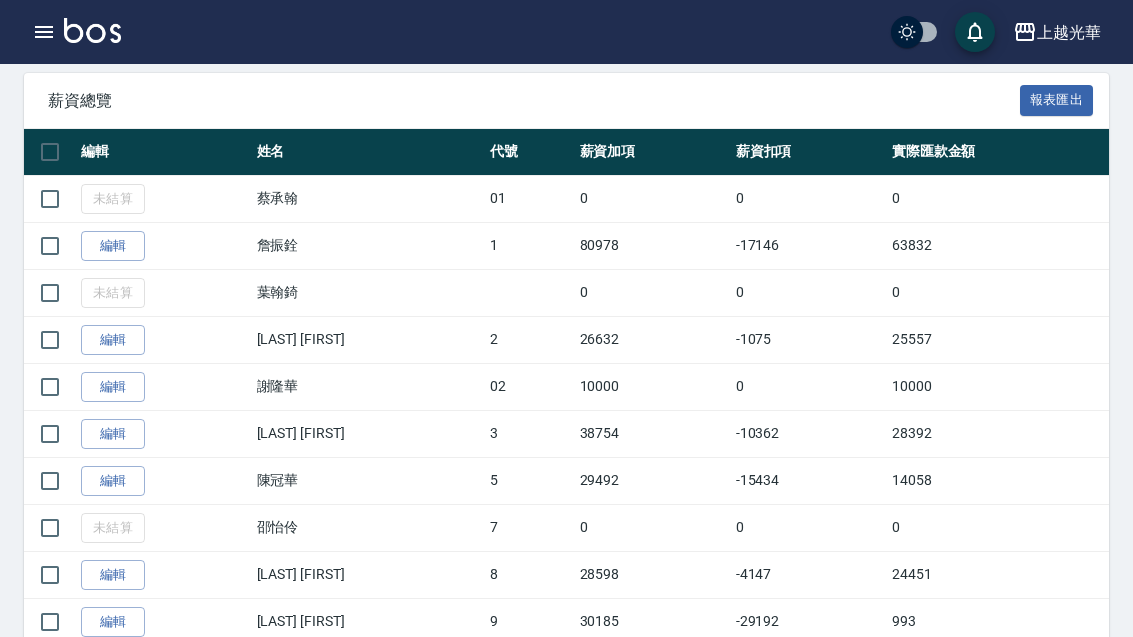 click on "編輯" at bounding box center [113, 340] 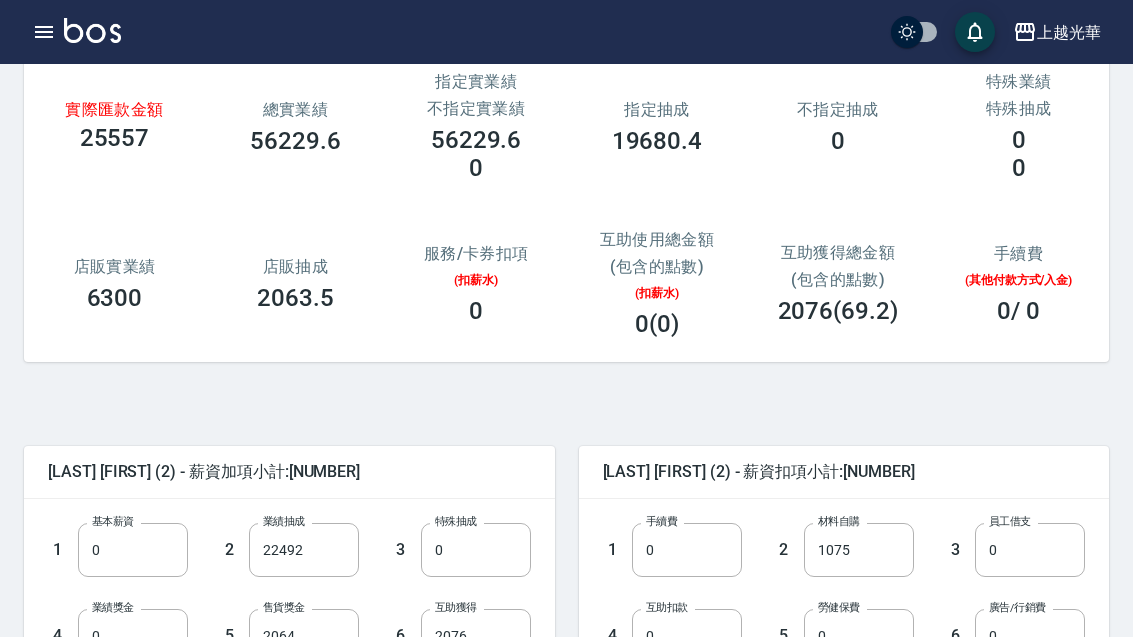 scroll, scrollTop: 117, scrollLeft: 0, axis: vertical 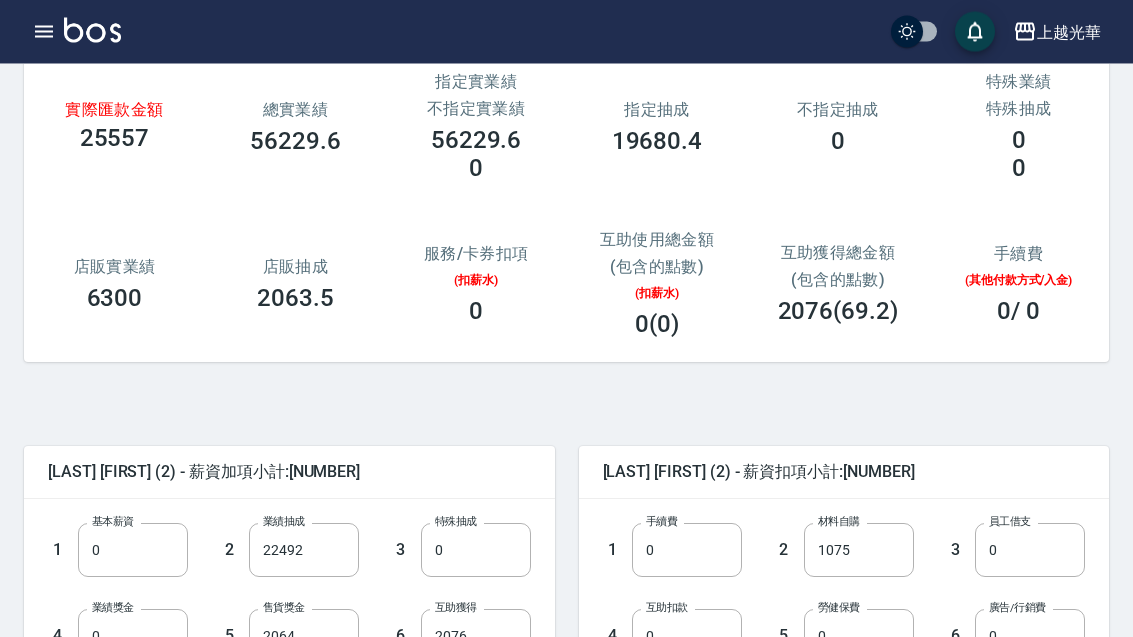 click on "22492" at bounding box center [304, 551] 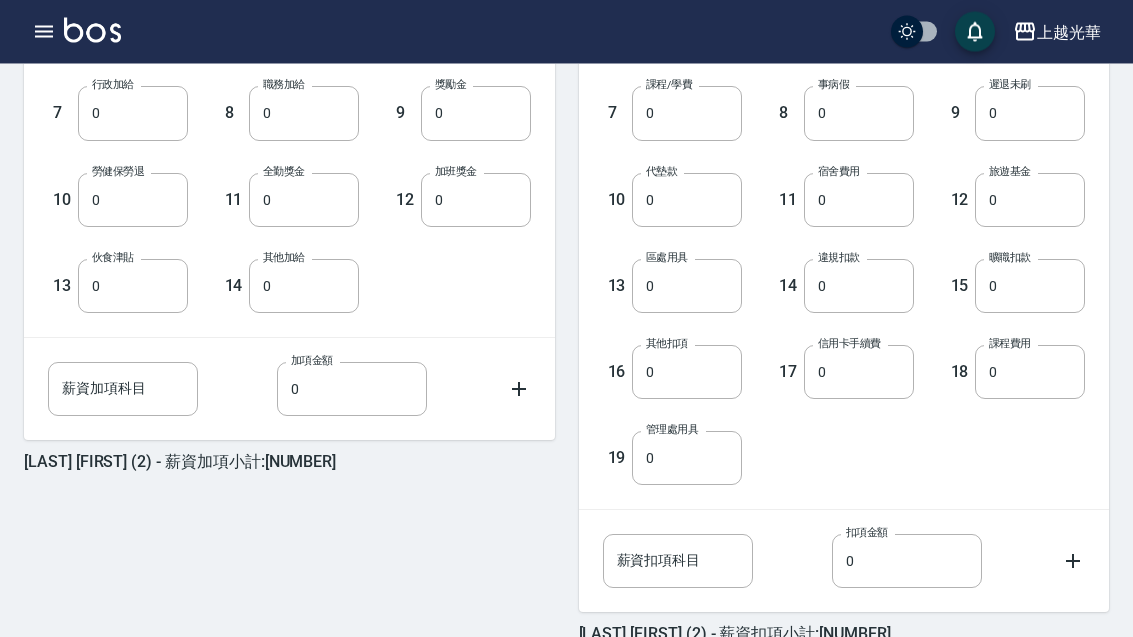 scroll, scrollTop: 770, scrollLeft: 0, axis: vertical 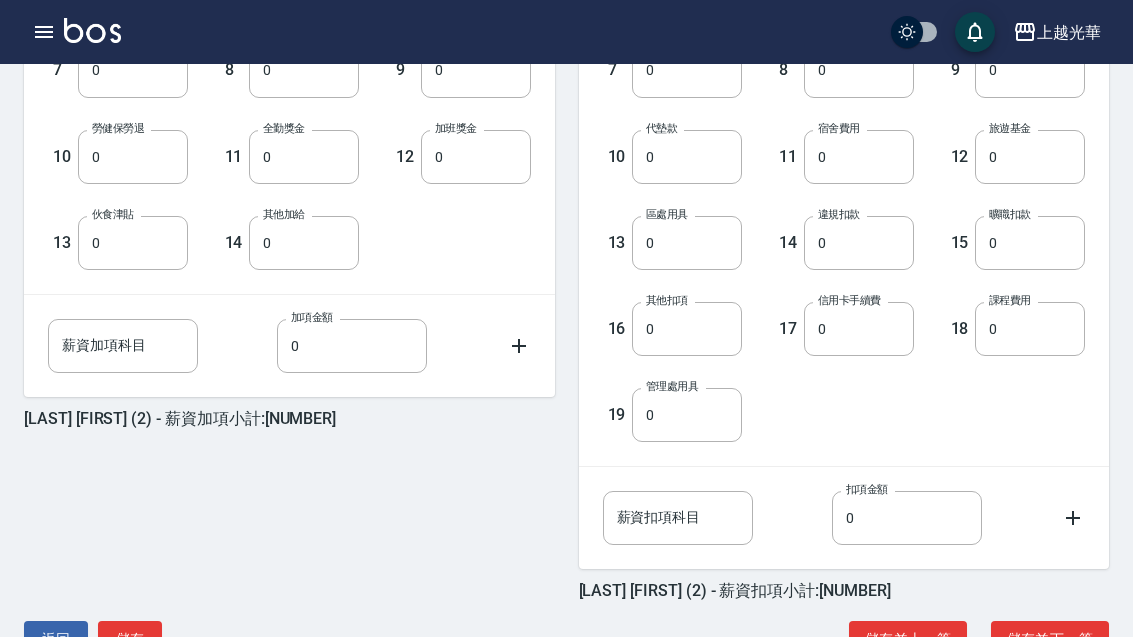 type on "28115" 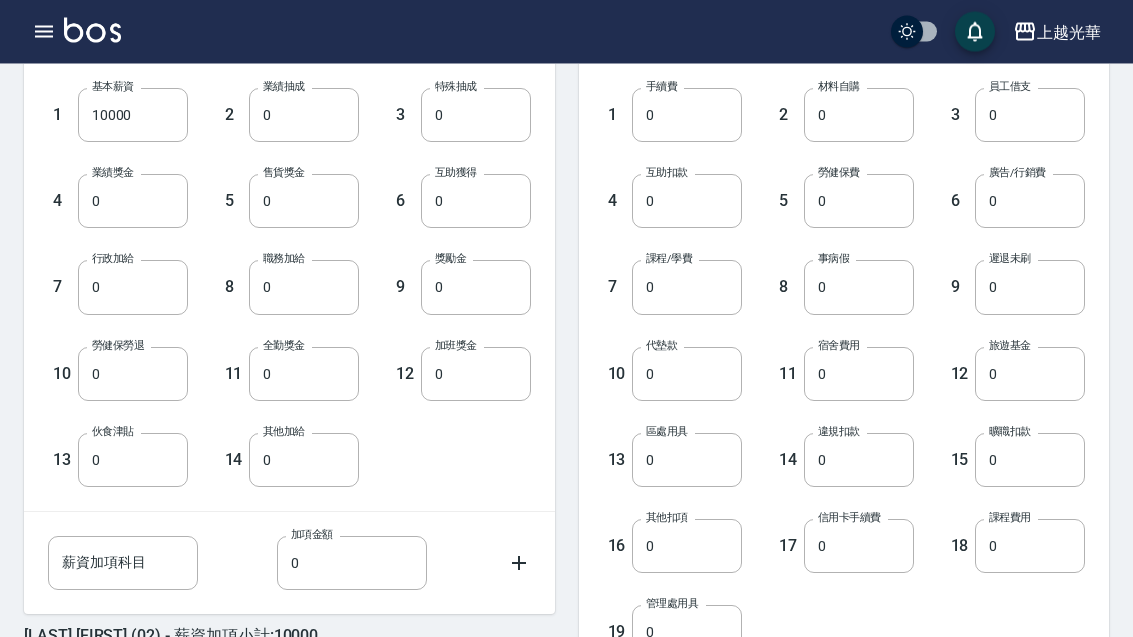 scroll, scrollTop: 555, scrollLeft: 0, axis: vertical 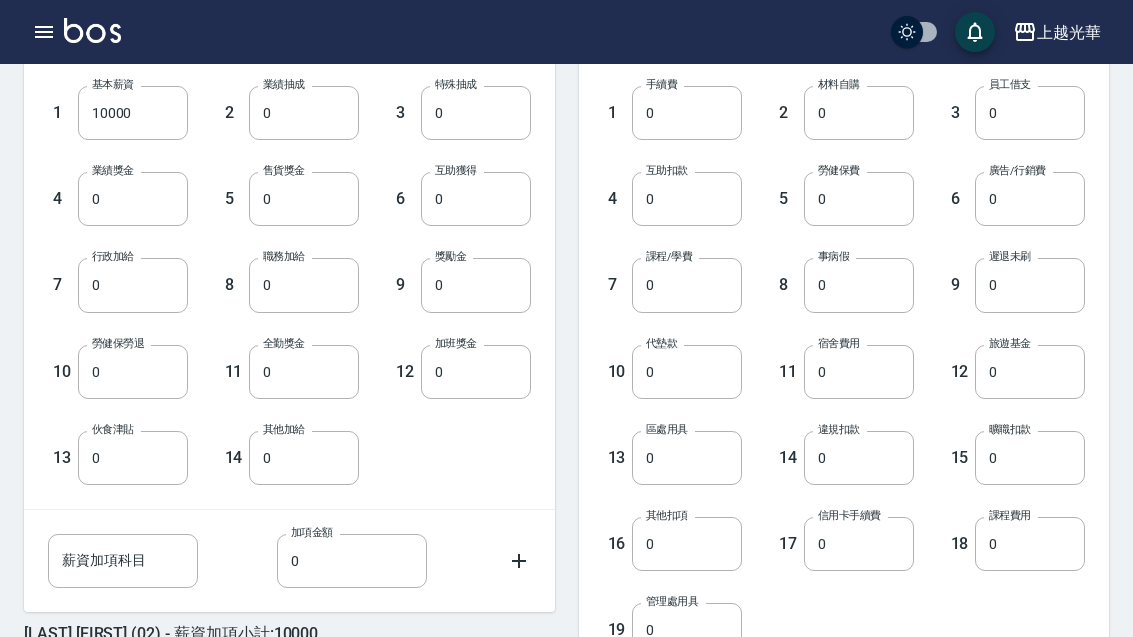 click 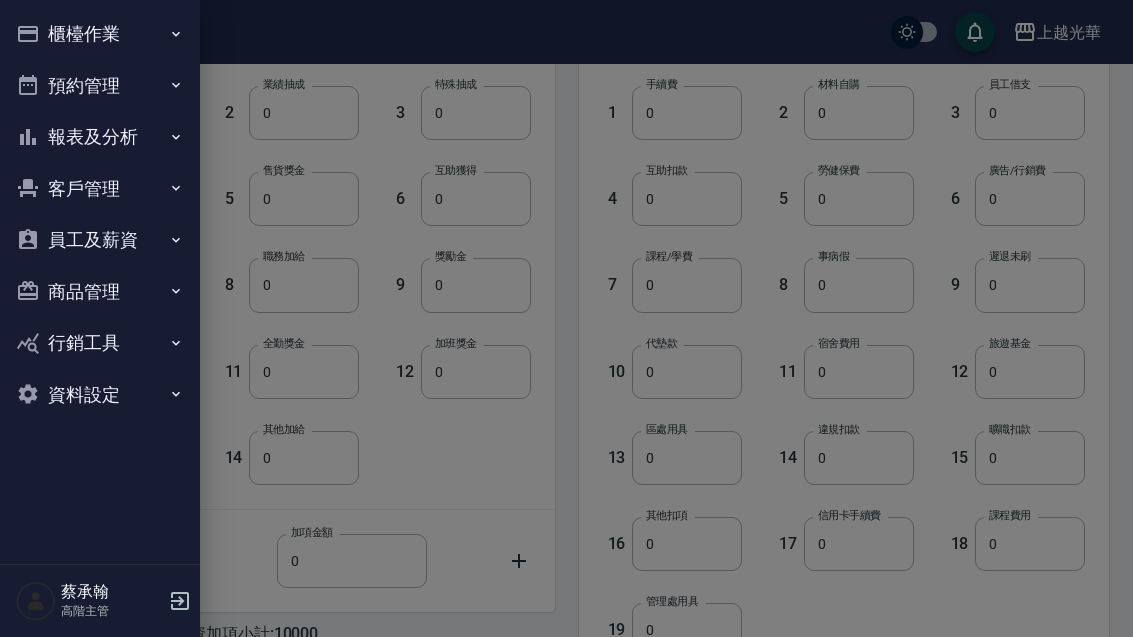 click on "員工及薪資" at bounding box center [100, 240] 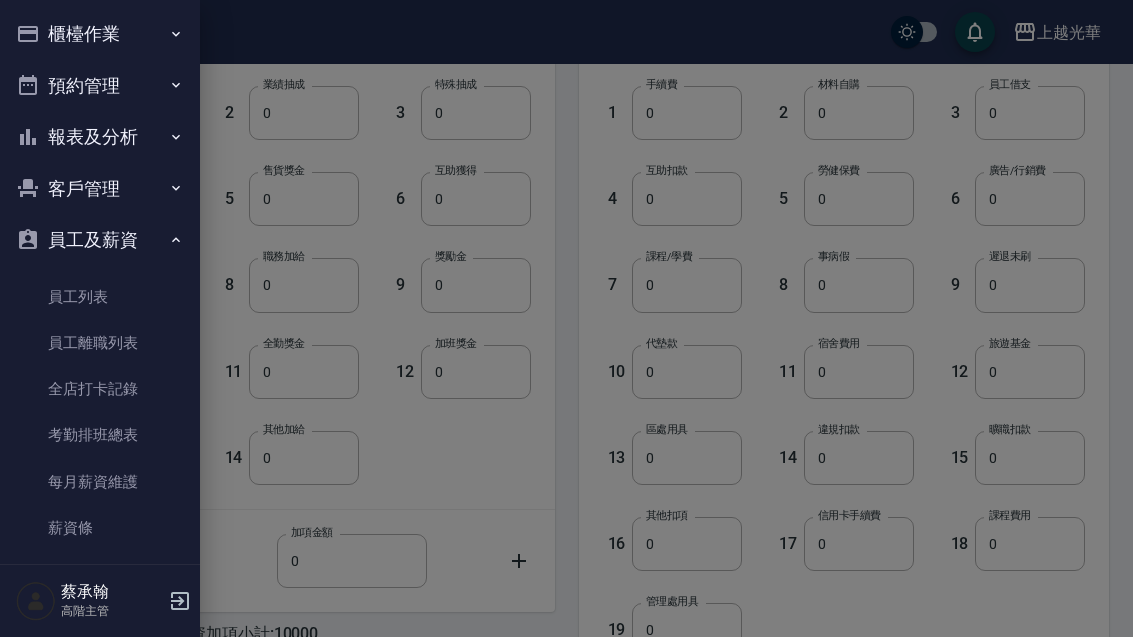 click on "薪資明細表" at bounding box center (100, 574) 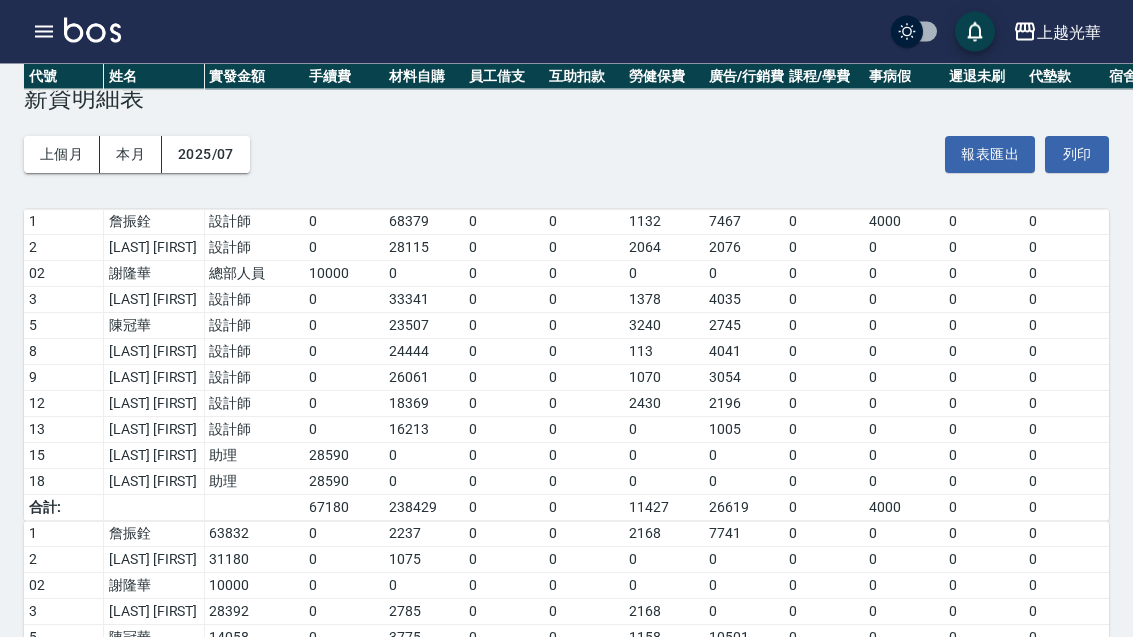 scroll, scrollTop: 180, scrollLeft: 0, axis: vertical 